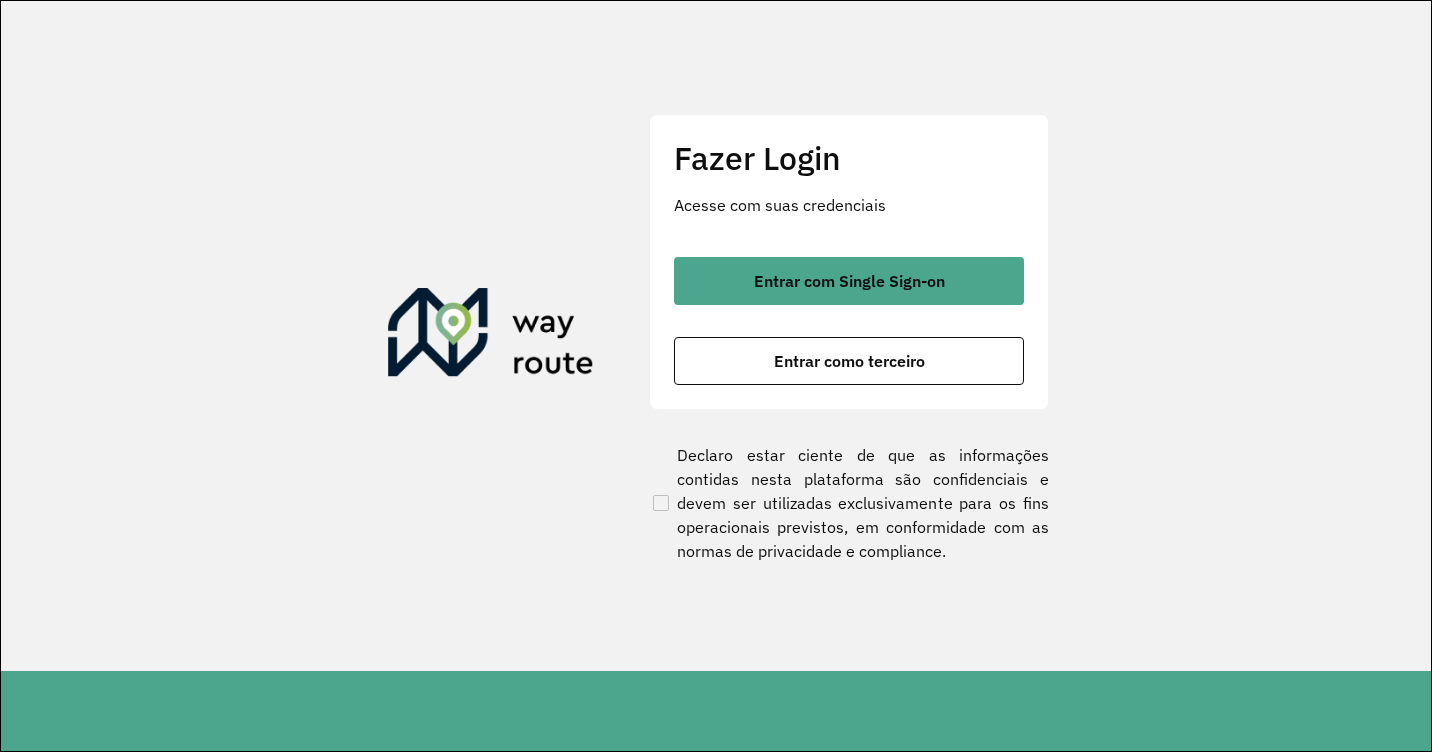 scroll, scrollTop: 0, scrollLeft: 0, axis: both 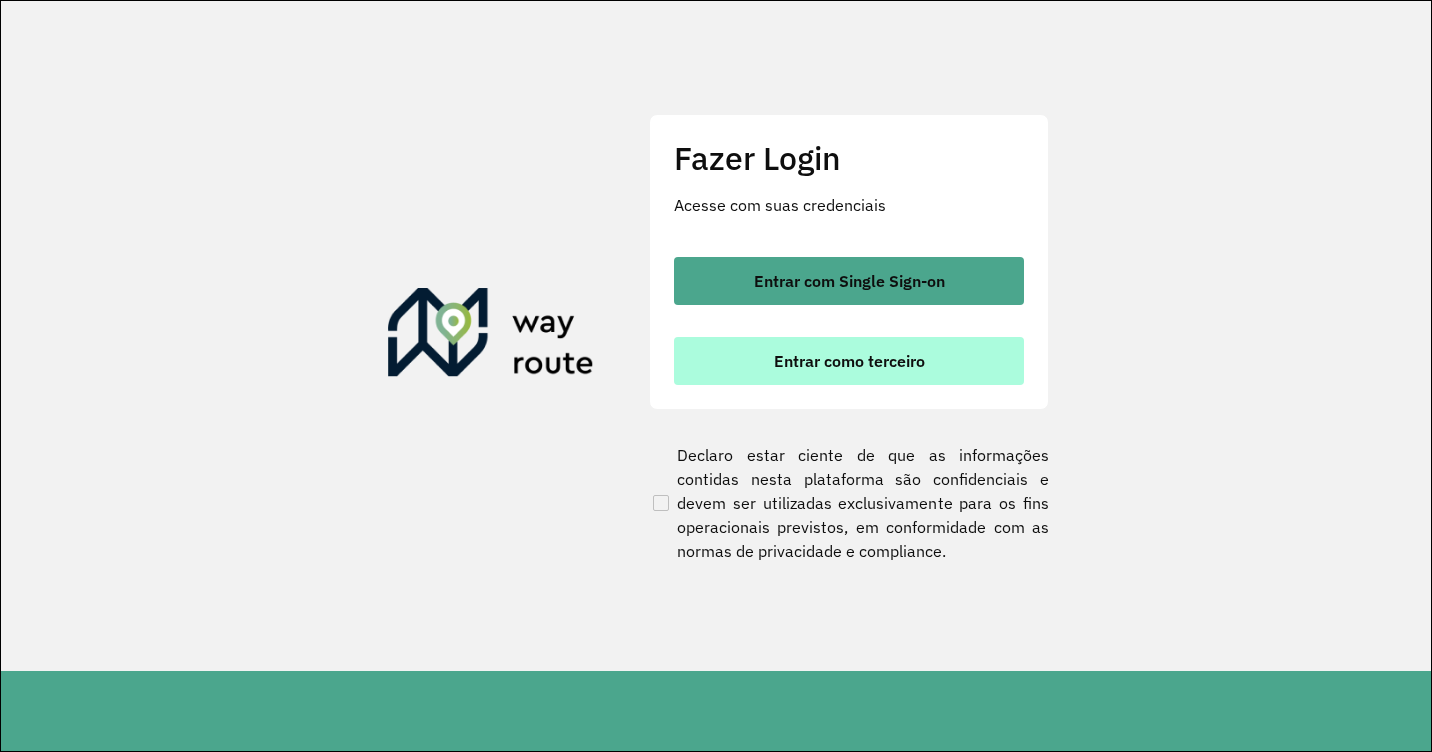 click on "Entrar como terceiro" at bounding box center [849, 361] 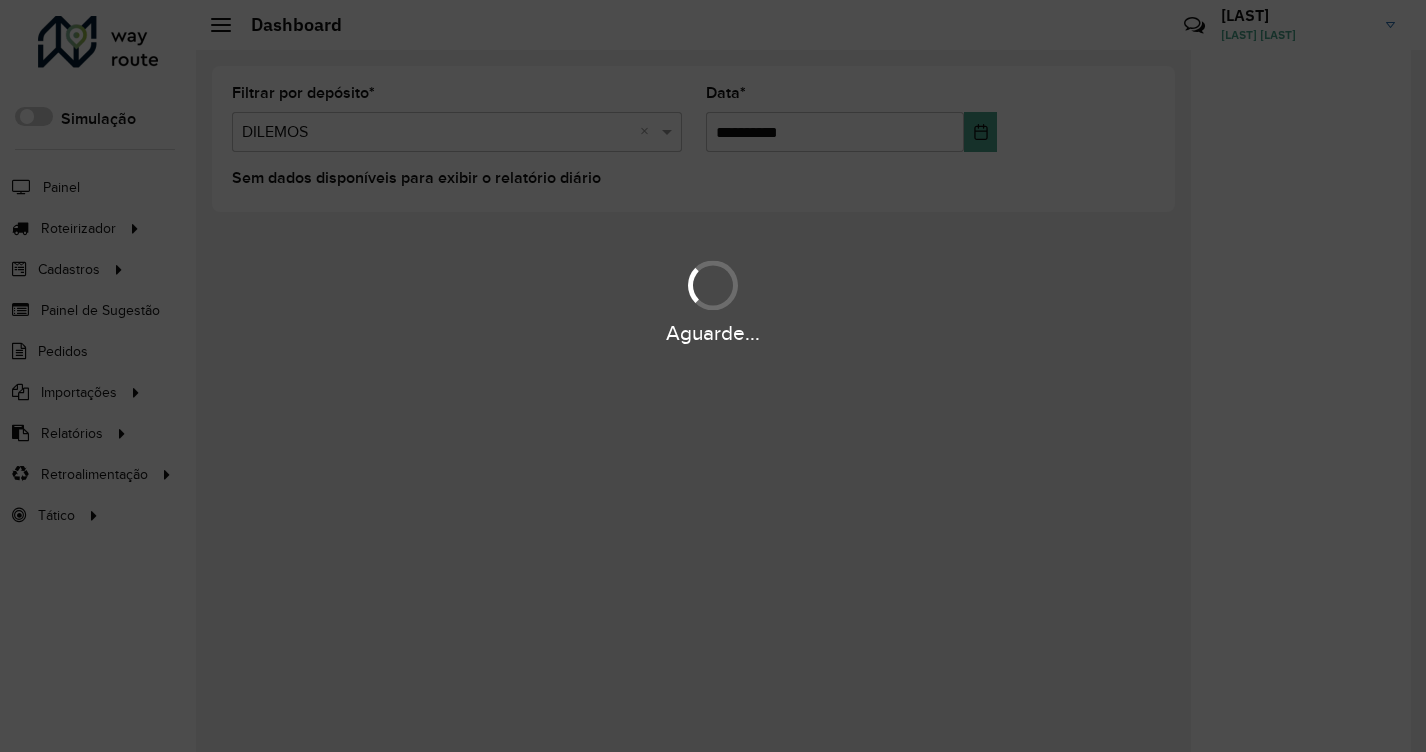 scroll, scrollTop: 0, scrollLeft: 0, axis: both 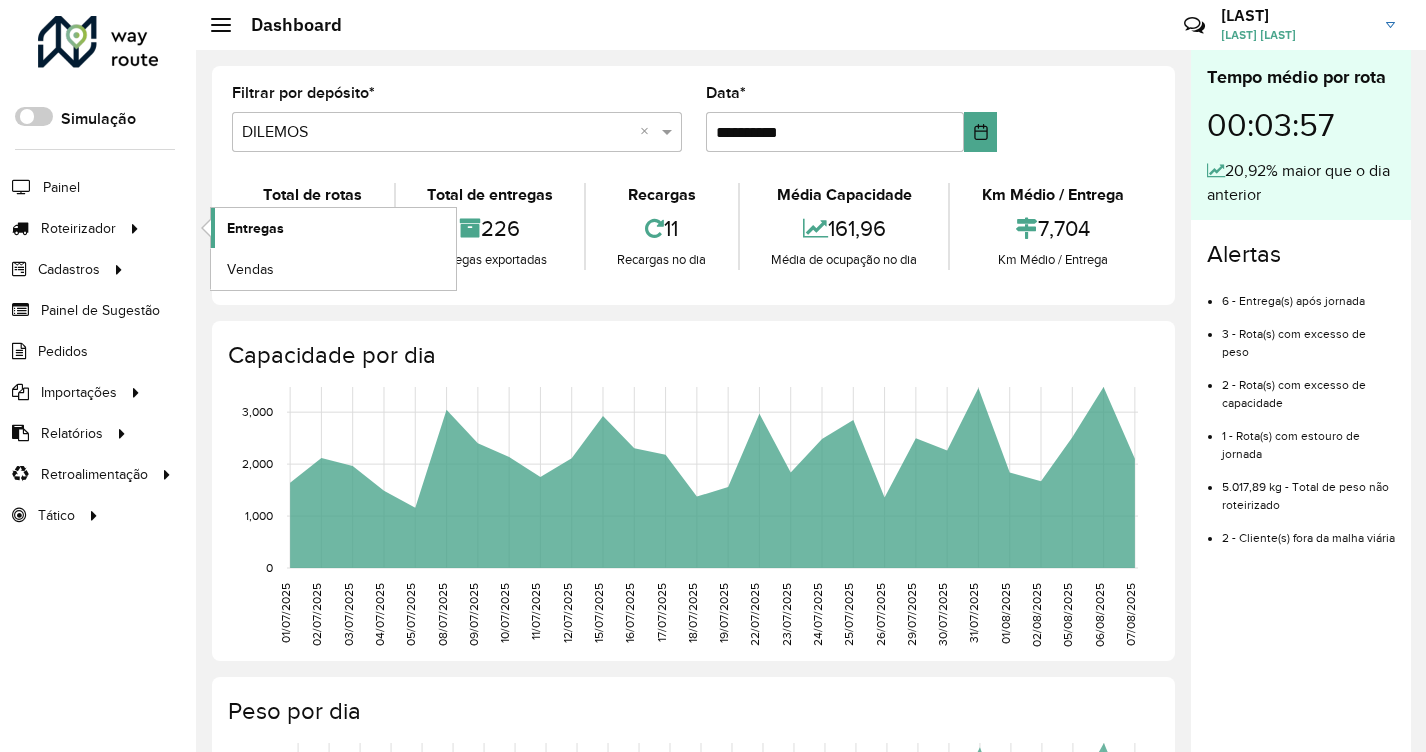 click on "Entregas" 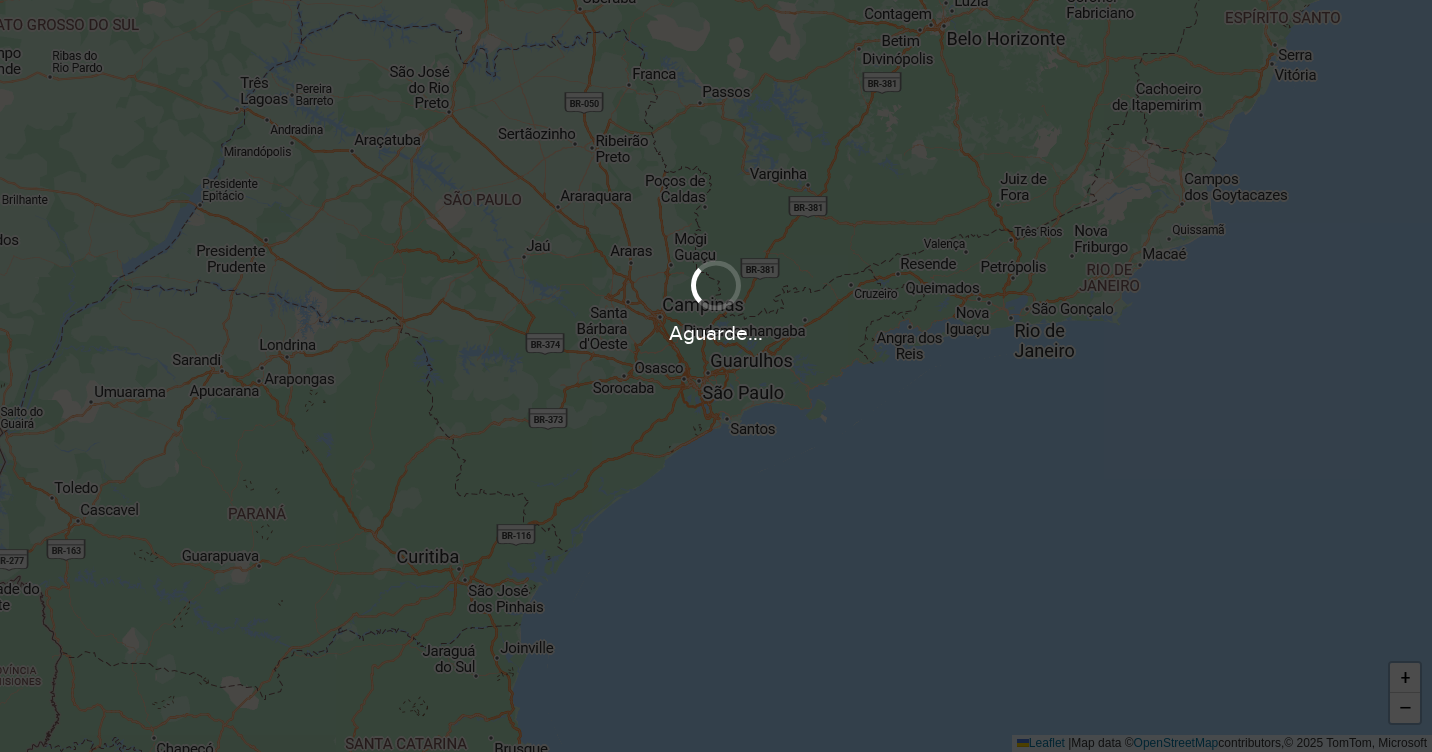 scroll, scrollTop: 0, scrollLeft: 0, axis: both 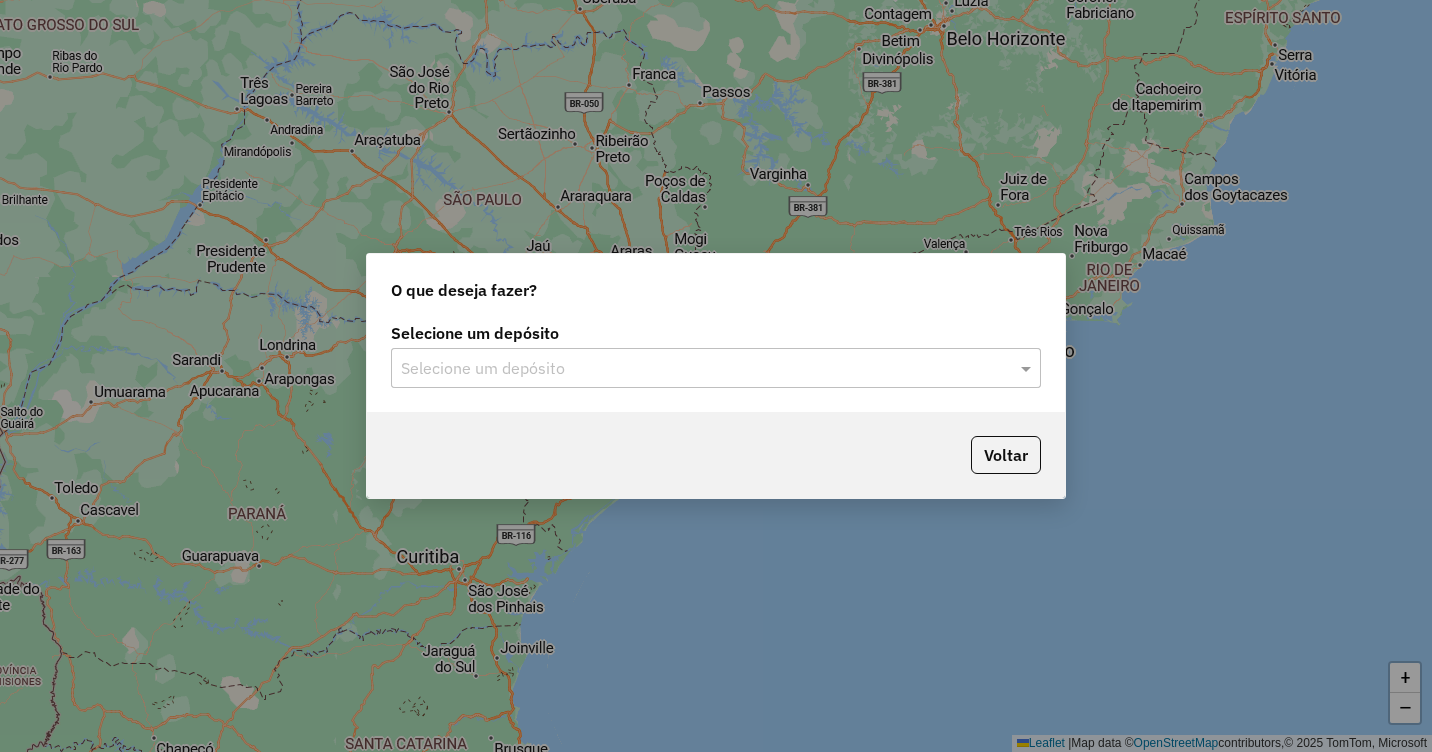 click 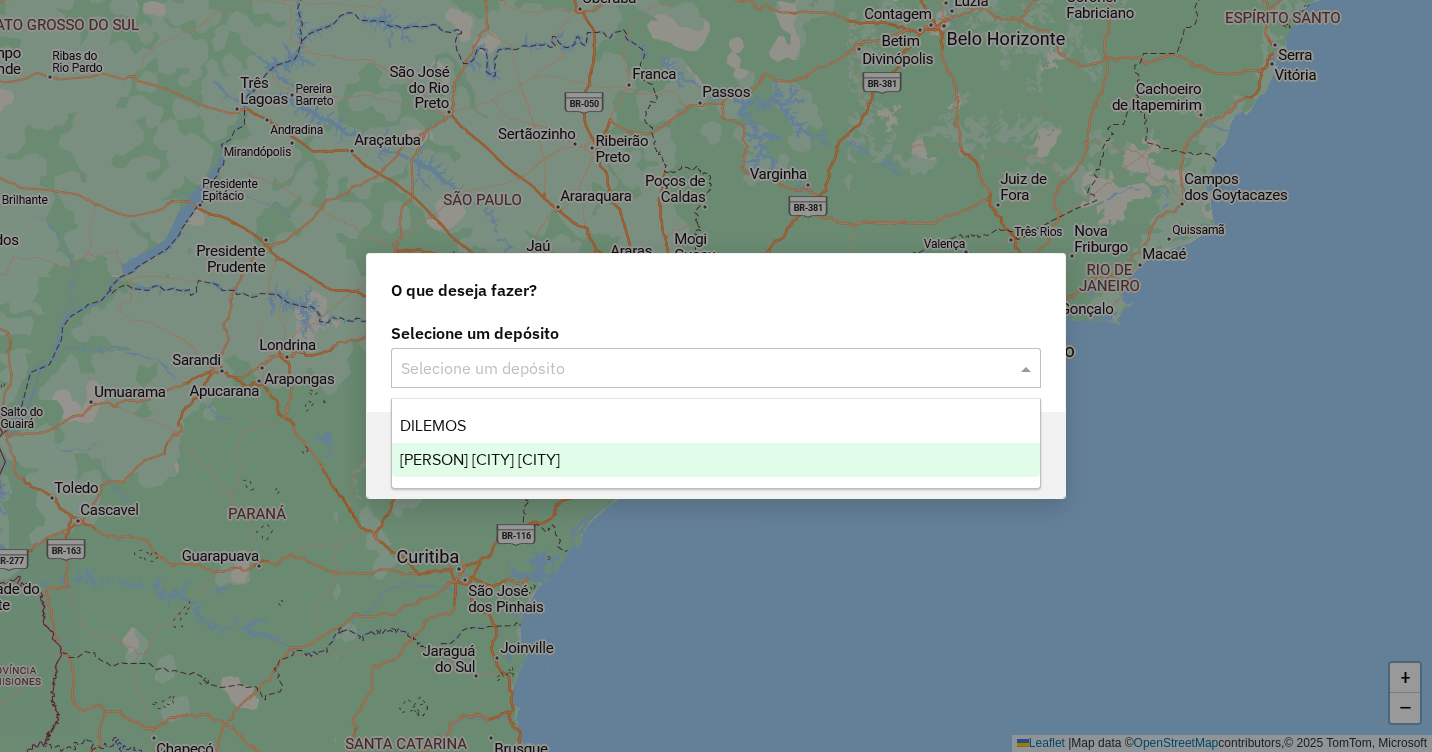click on "[PERSON] [CITY] [CITY]" at bounding box center (480, 459) 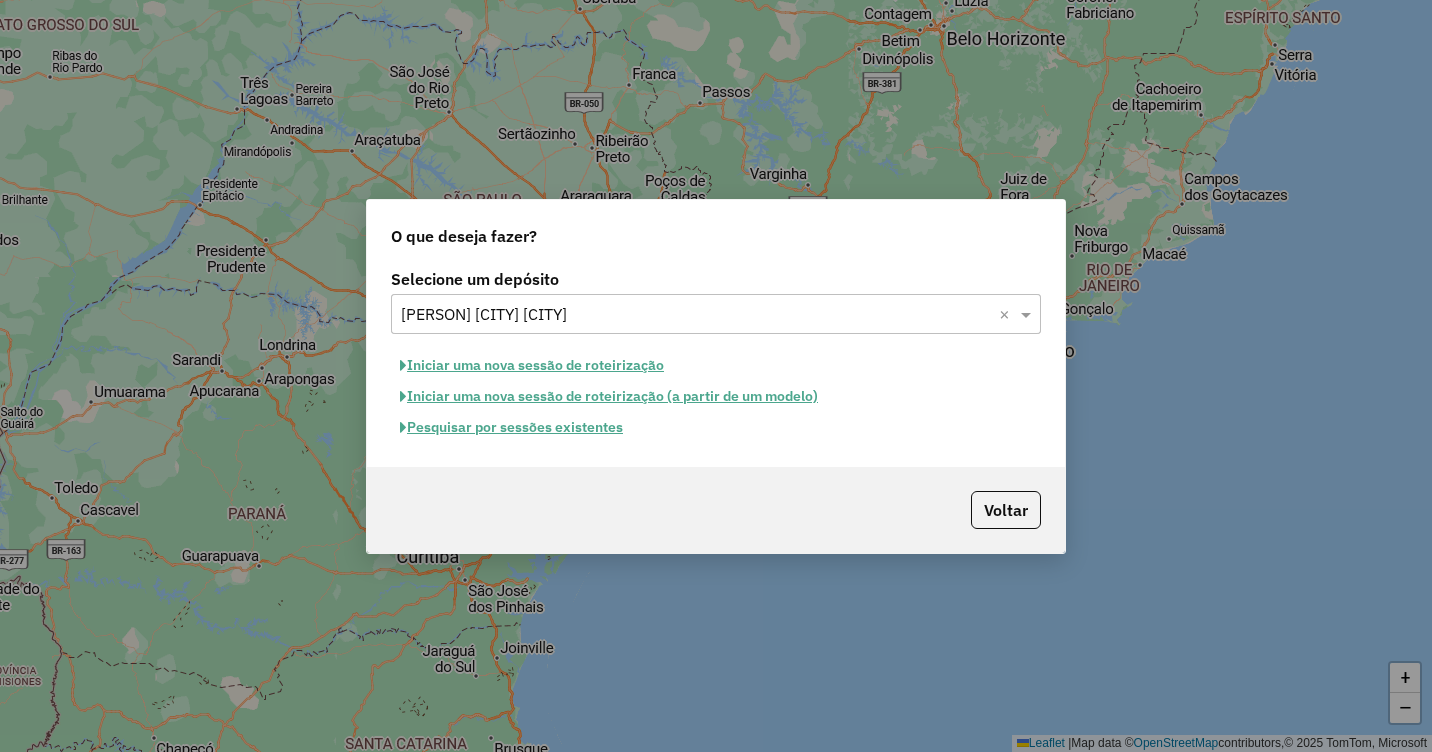 click on "Pesquisar por sessões existentes" 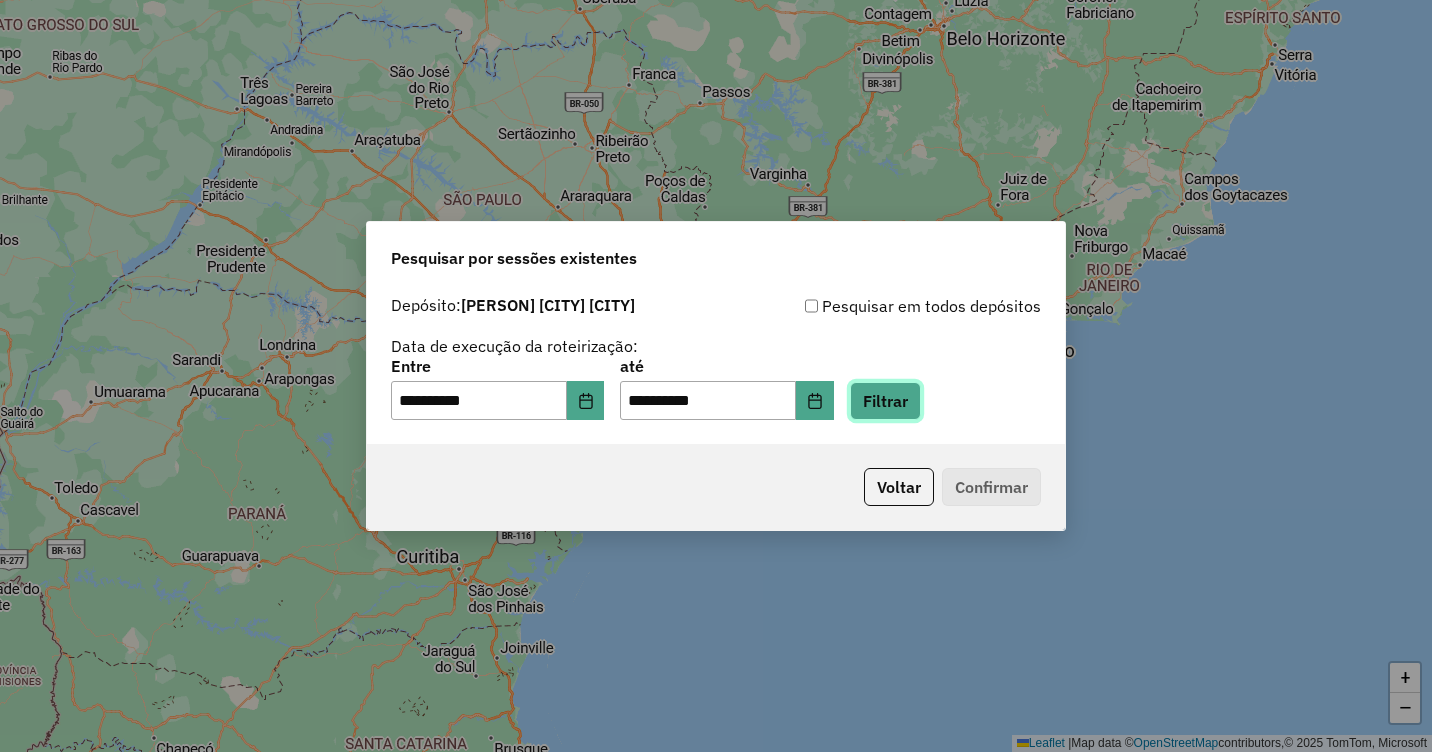 click on "Filtrar" 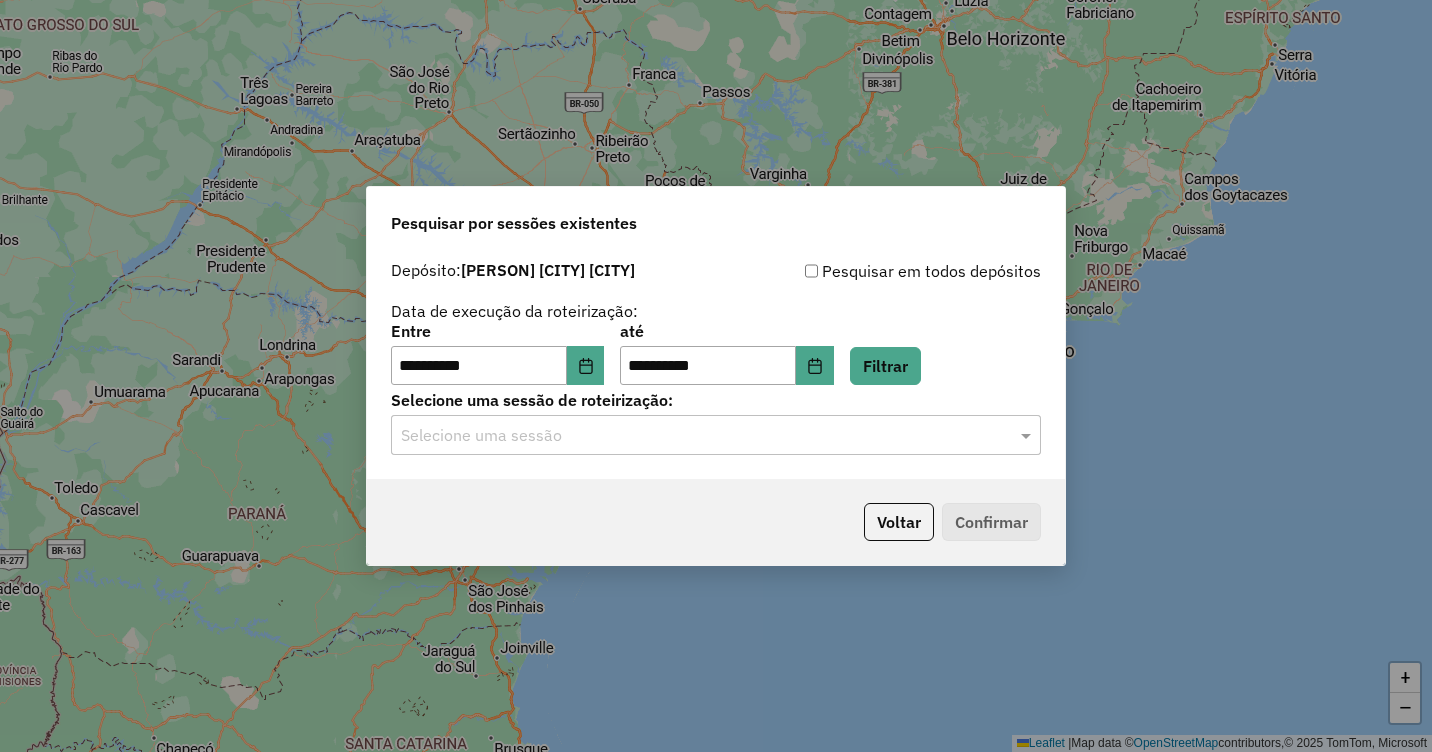 click on "Selecione uma sessão" 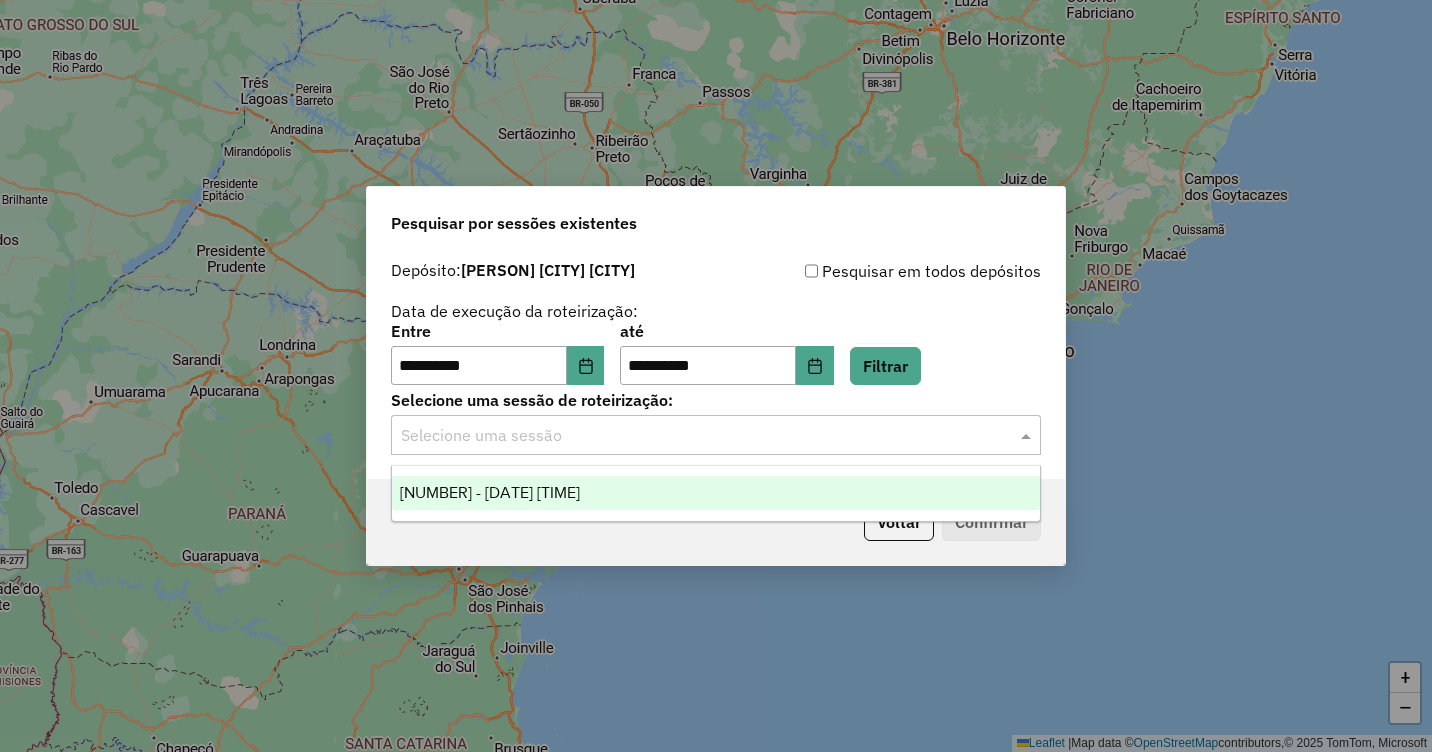 click on "[NUMBER] - [DATE] [TIME]" at bounding box center [490, 492] 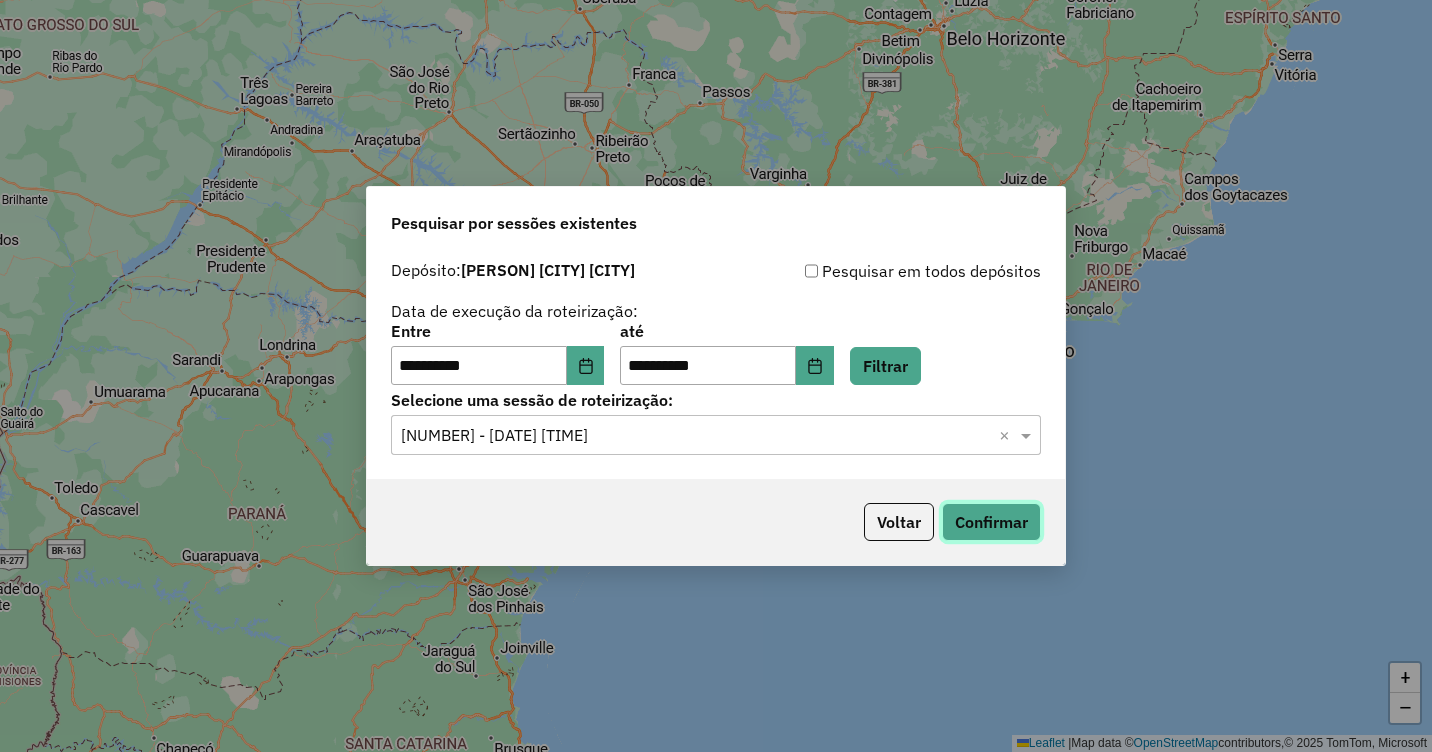 click on "Confirmar" 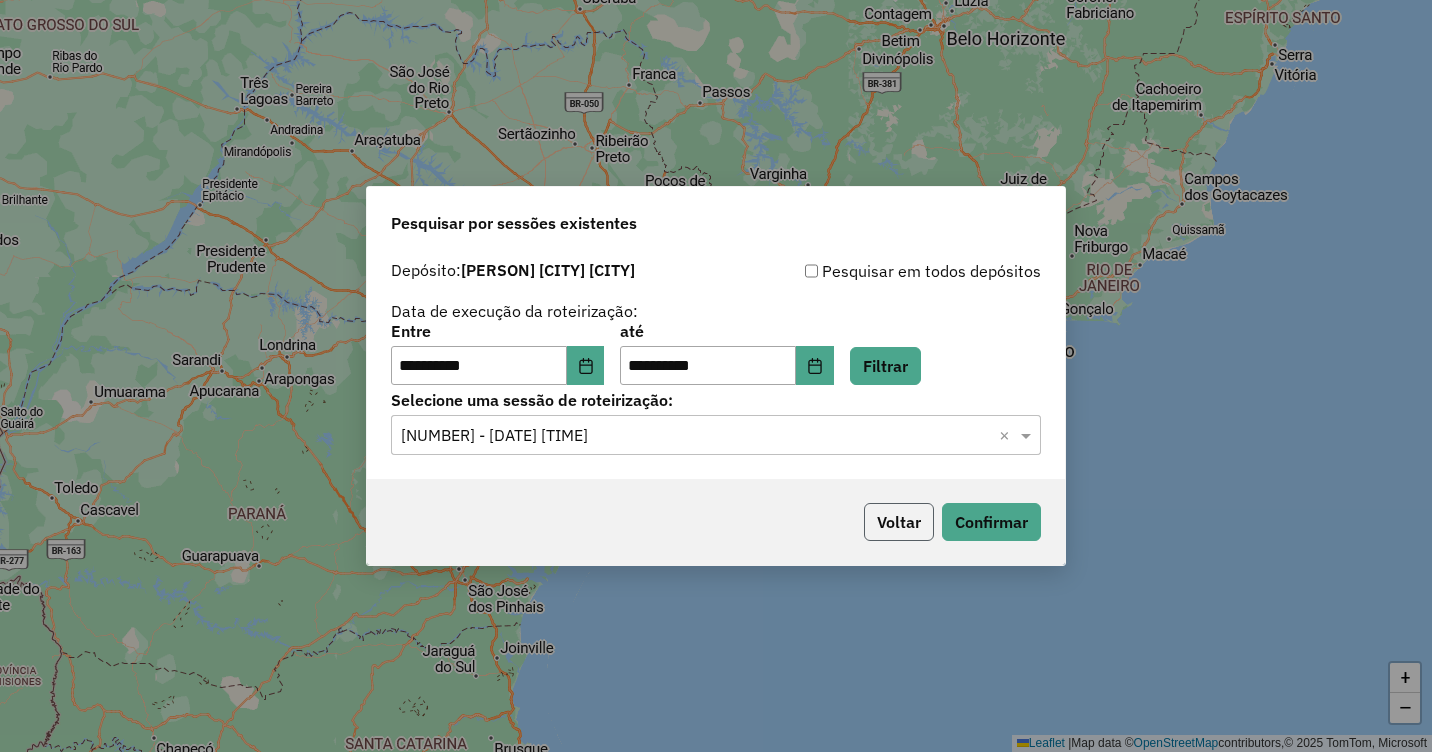 click on "Voltar" 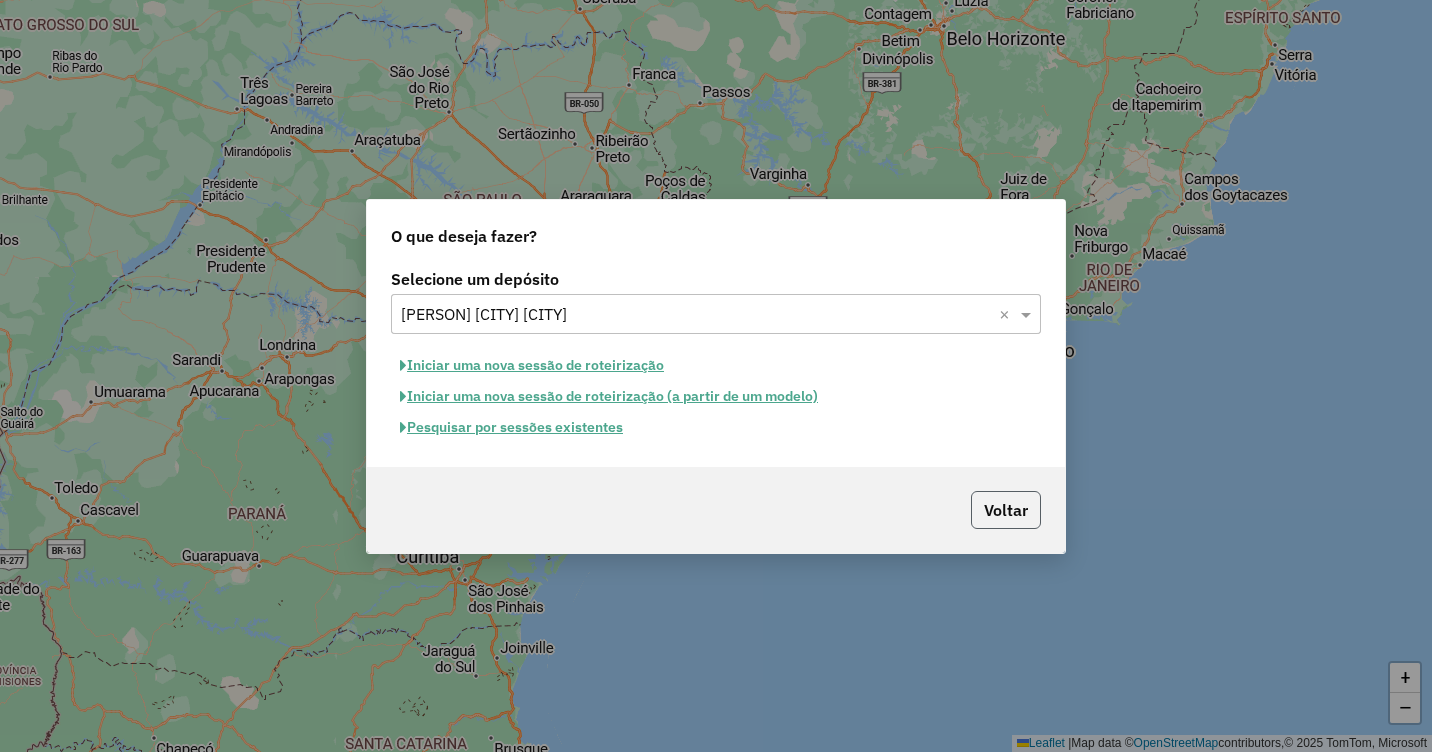 click on "Voltar" 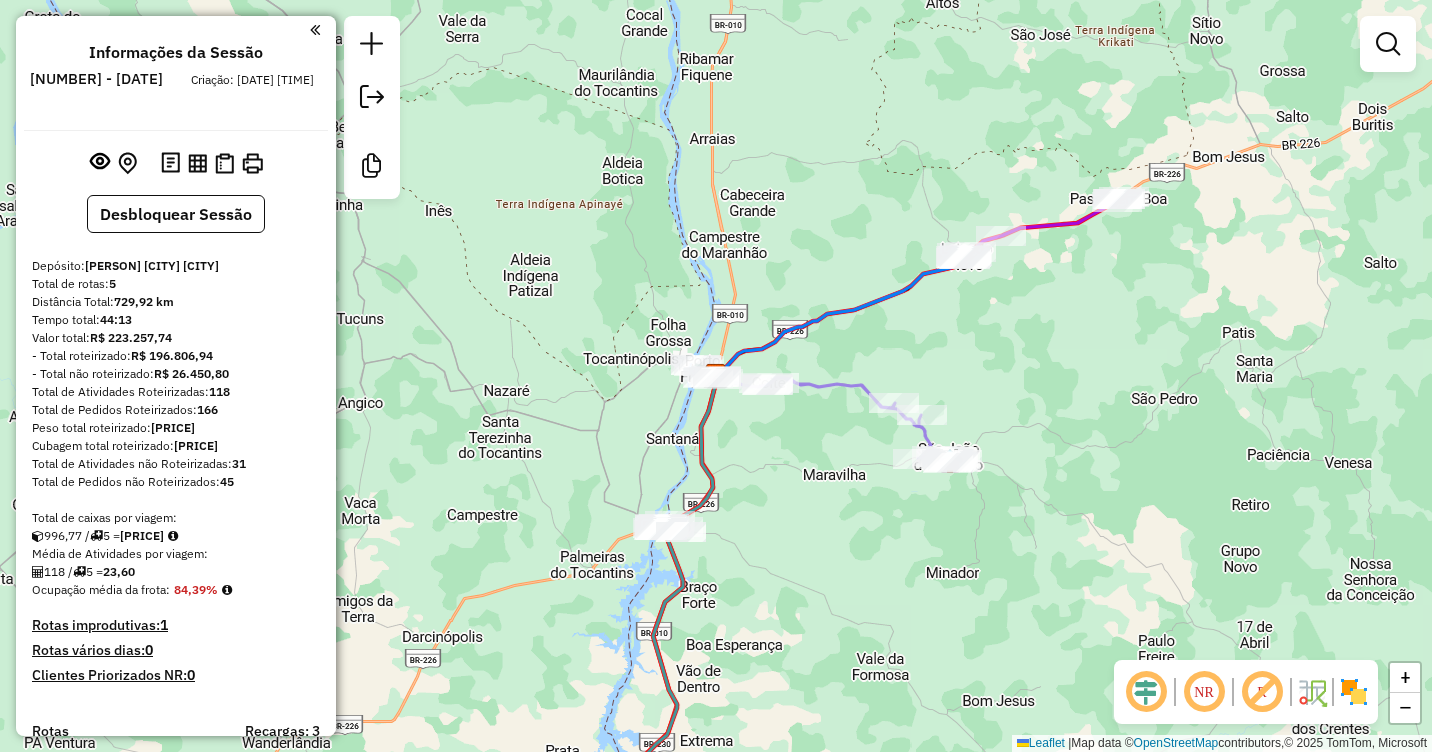 drag, startPoint x: 762, startPoint y: 569, endPoint x: 805, endPoint y: 474, distance: 104.27847 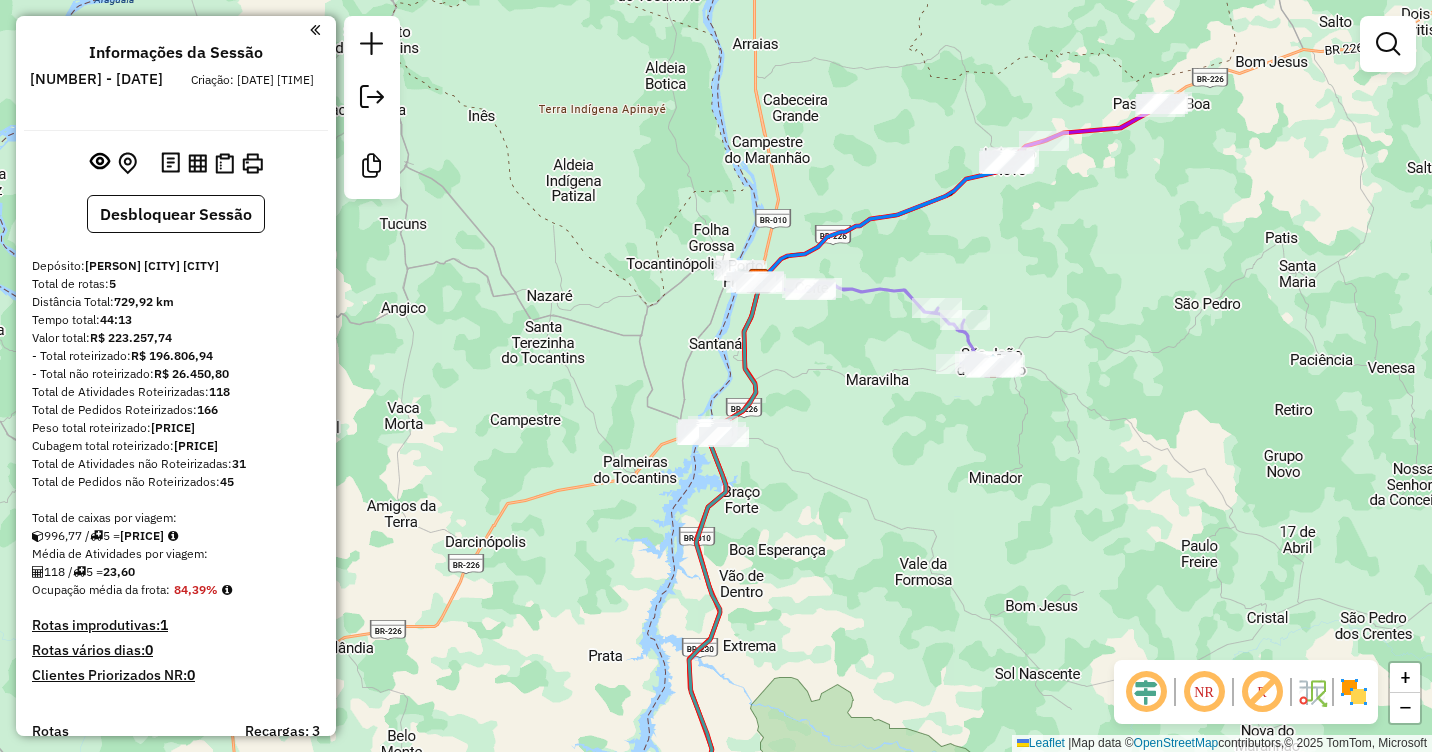 drag, startPoint x: 793, startPoint y: 402, endPoint x: 836, endPoint y: 523, distance: 128.41339 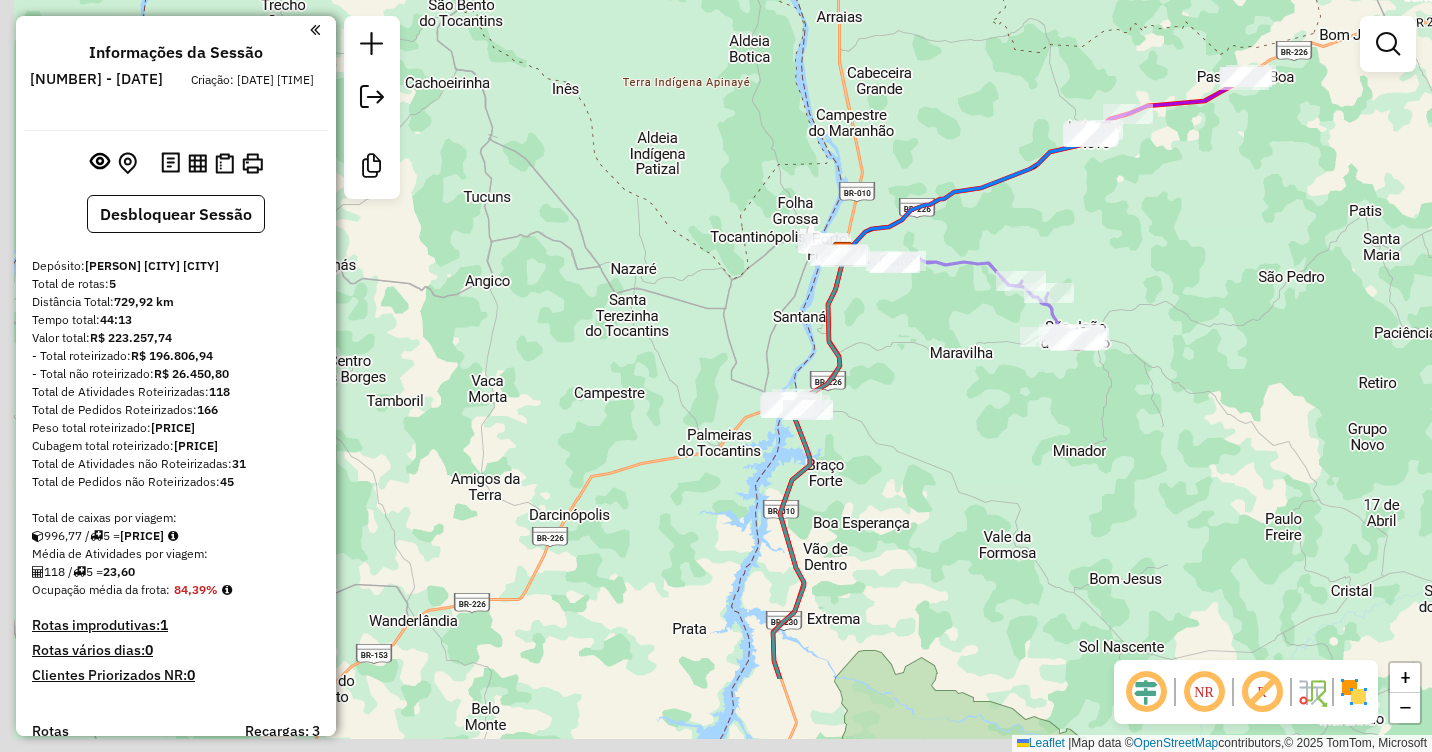 drag, startPoint x: 845, startPoint y: 578, endPoint x: 886, endPoint y: 430, distance: 153.57408 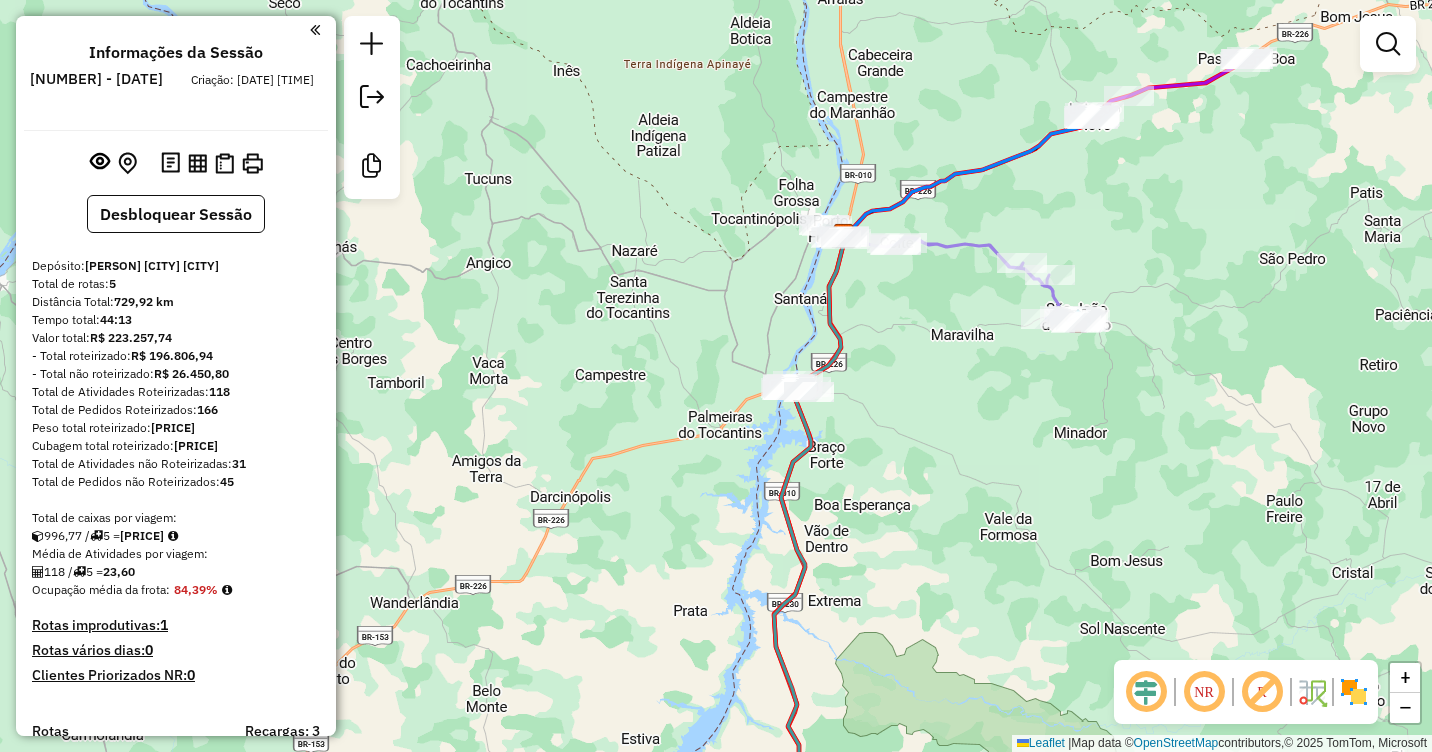 drag, startPoint x: 914, startPoint y: 540, endPoint x: 914, endPoint y: 415, distance: 125 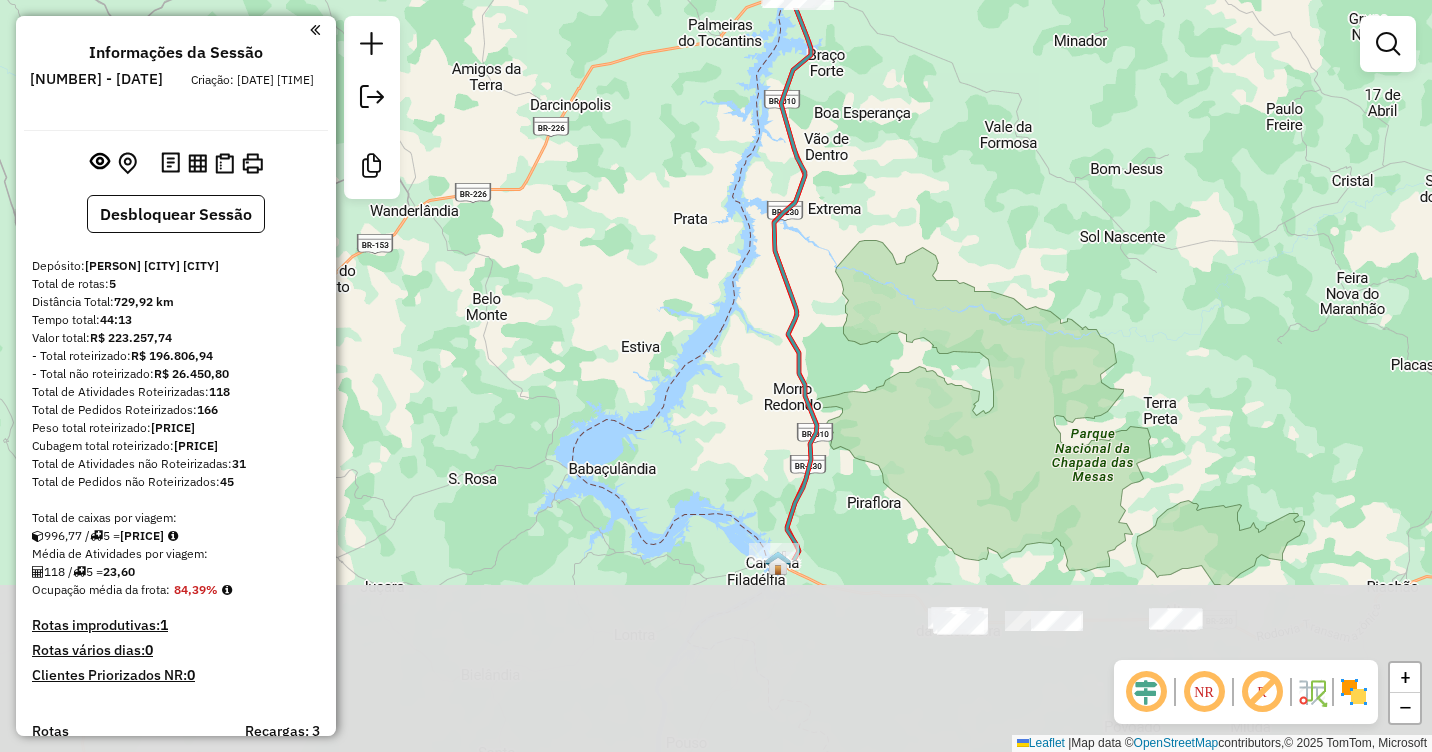 drag, startPoint x: 956, startPoint y: 624, endPoint x: 956, endPoint y: 246, distance: 378 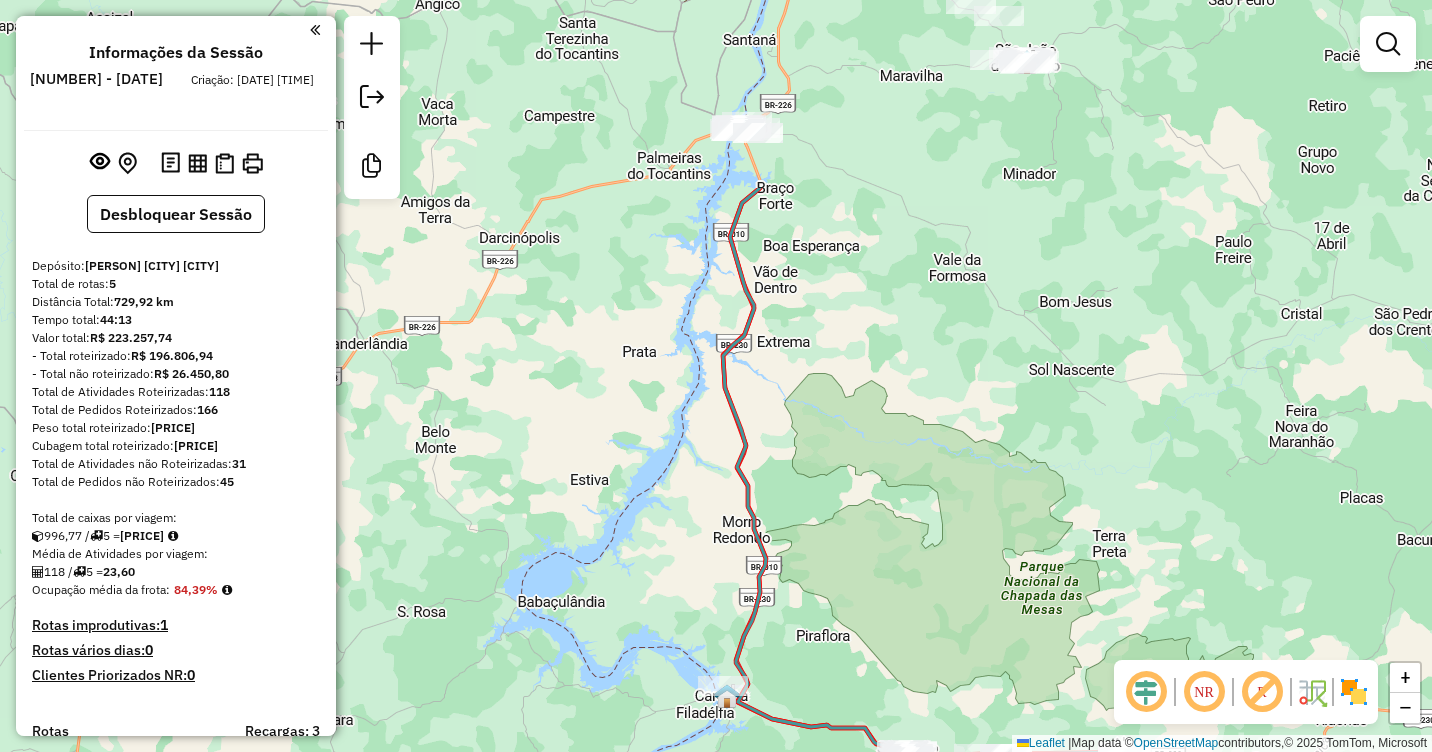 drag, startPoint x: 899, startPoint y: 280, endPoint x: 829, endPoint y: 722, distance: 447.50867 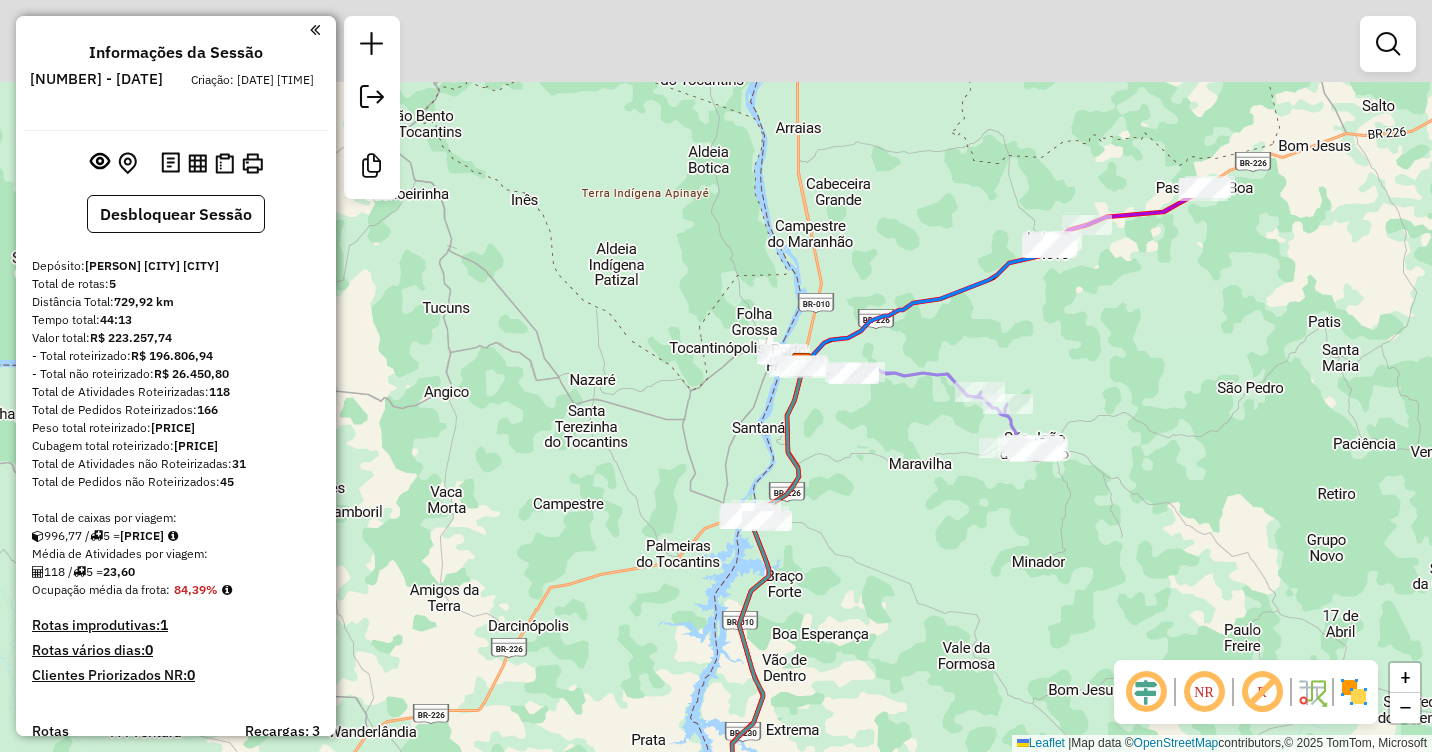 drag, startPoint x: 847, startPoint y: 387, endPoint x: 875, endPoint y: 597, distance: 211.85844 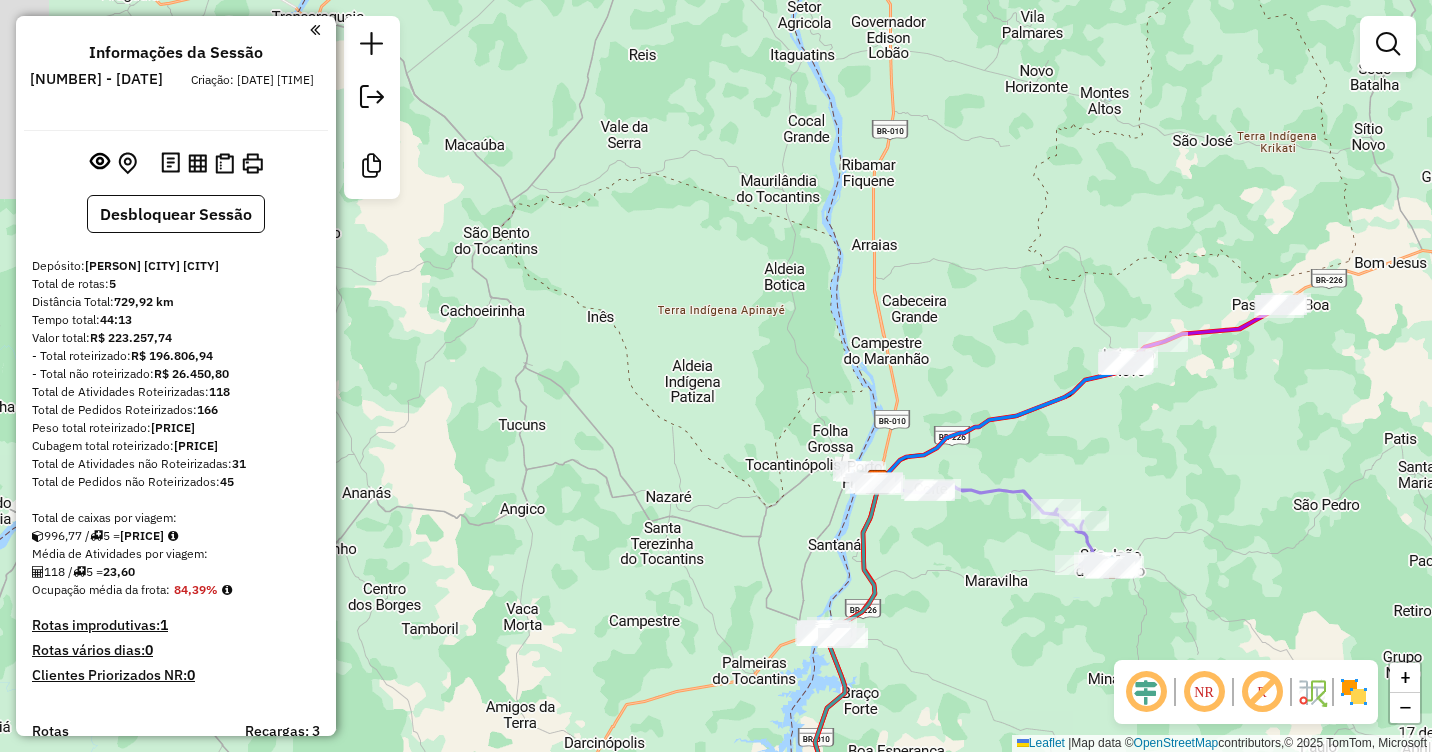 drag, startPoint x: 919, startPoint y: 466, endPoint x: 968, endPoint y: 558, distance: 104.23531 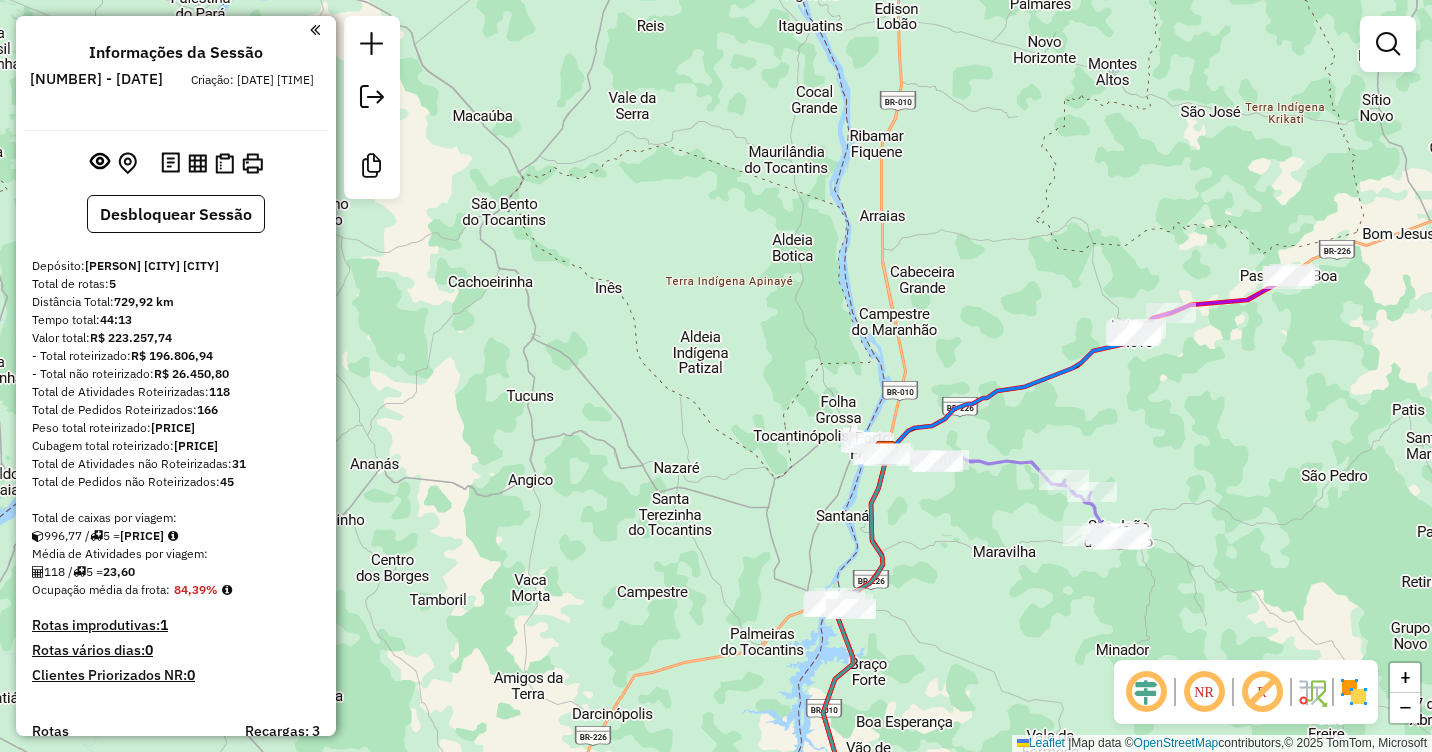 drag, startPoint x: 965, startPoint y: 570, endPoint x: 1063, endPoint y: 431, distance: 170.07352 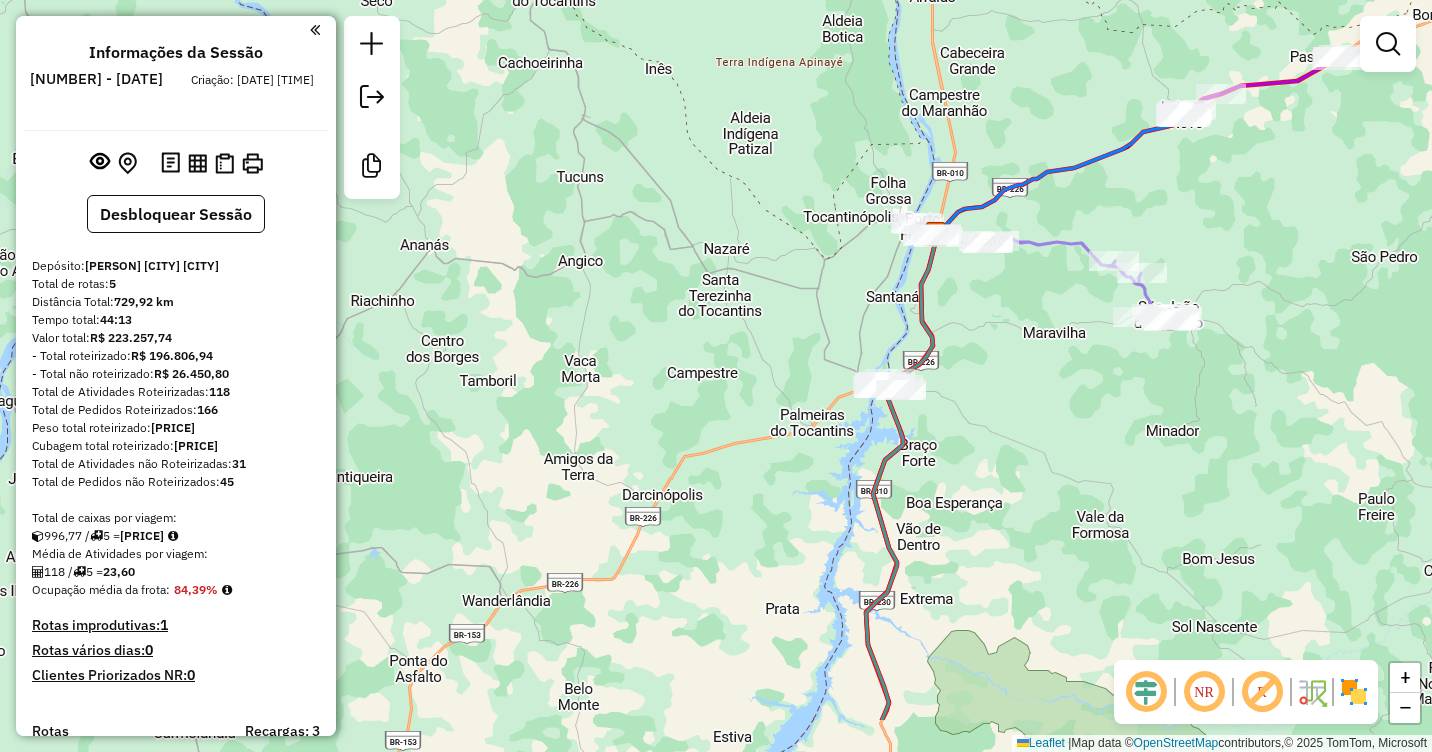 drag, startPoint x: 1014, startPoint y: 465, endPoint x: 956, endPoint y: 328, distance: 148.77164 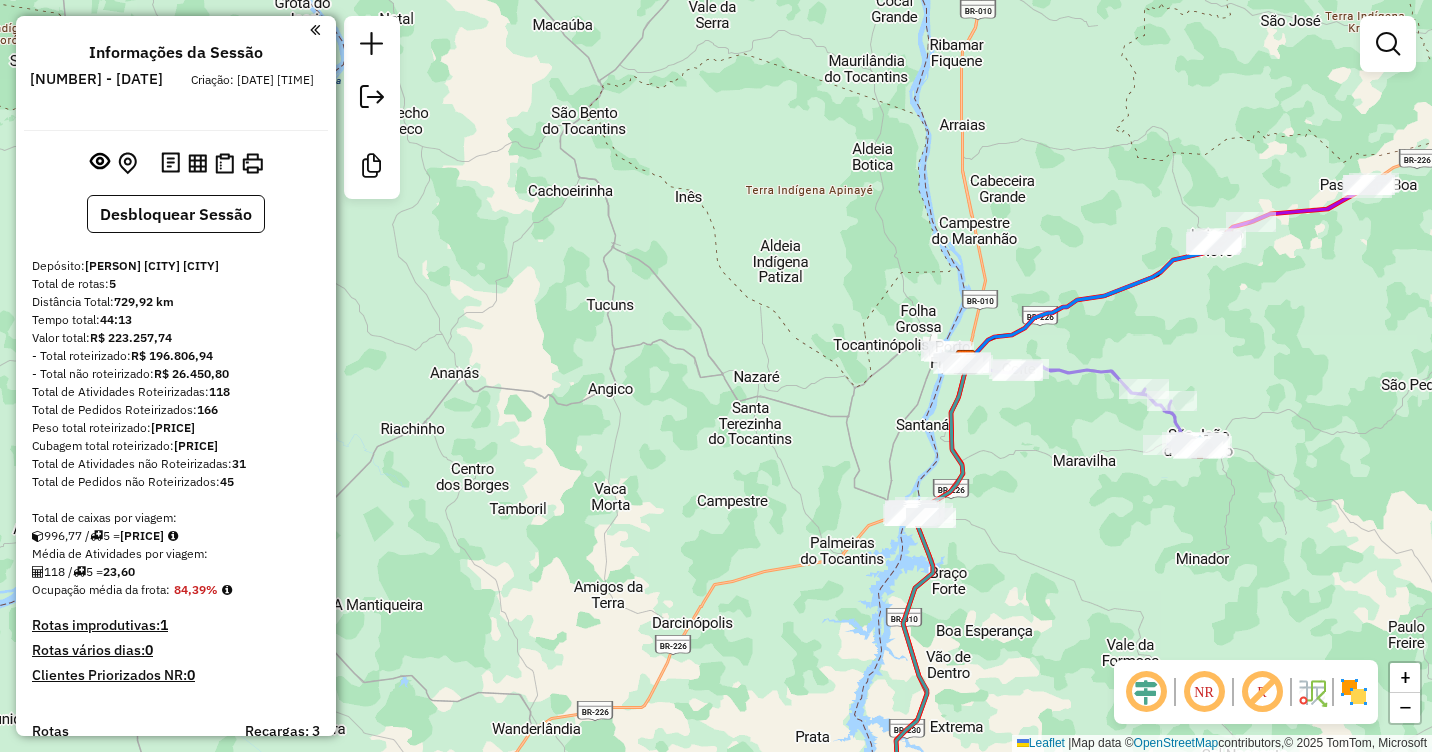 drag, startPoint x: 965, startPoint y: 377, endPoint x: 1011, endPoint y: 535, distance: 164.56001 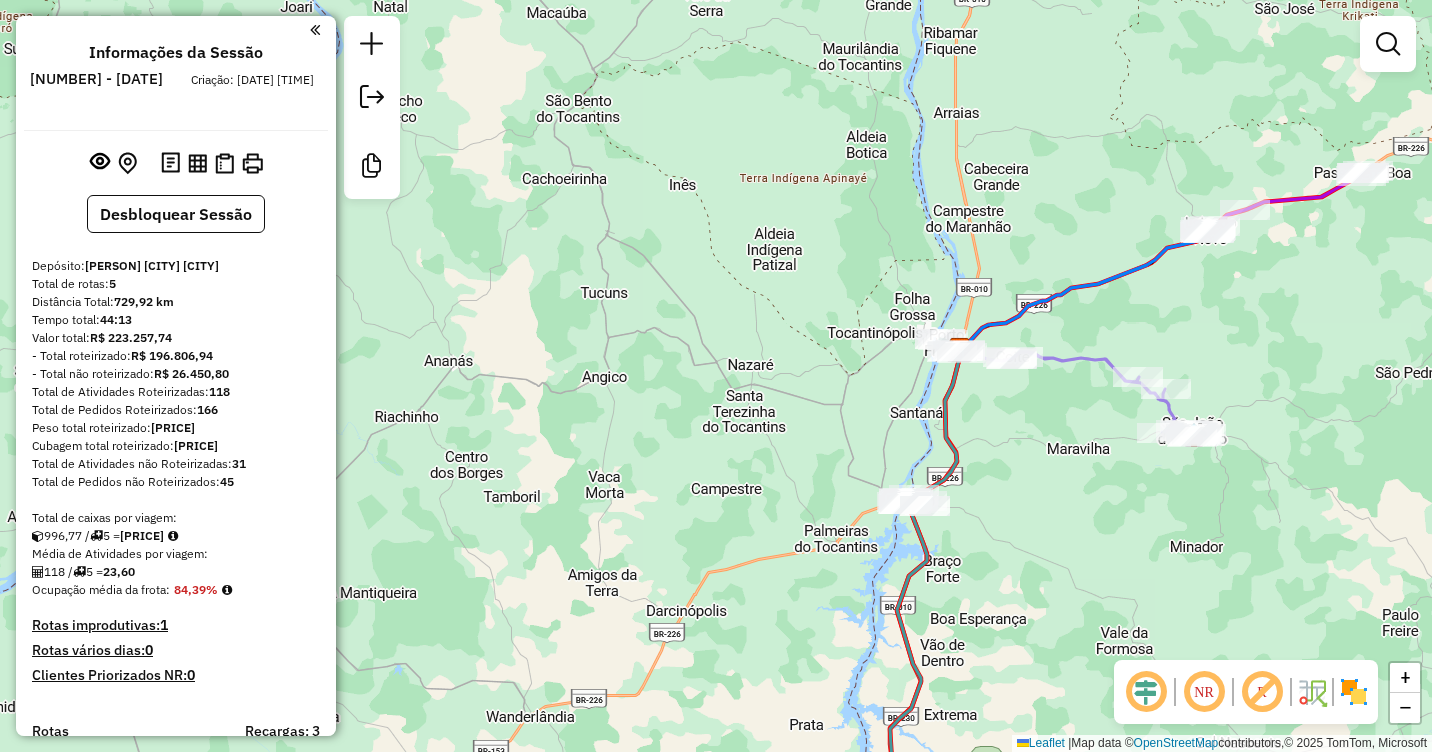 drag, startPoint x: 1048, startPoint y: 445, endPoint x: 1030, endPoint y: 414, distance: 35.846897 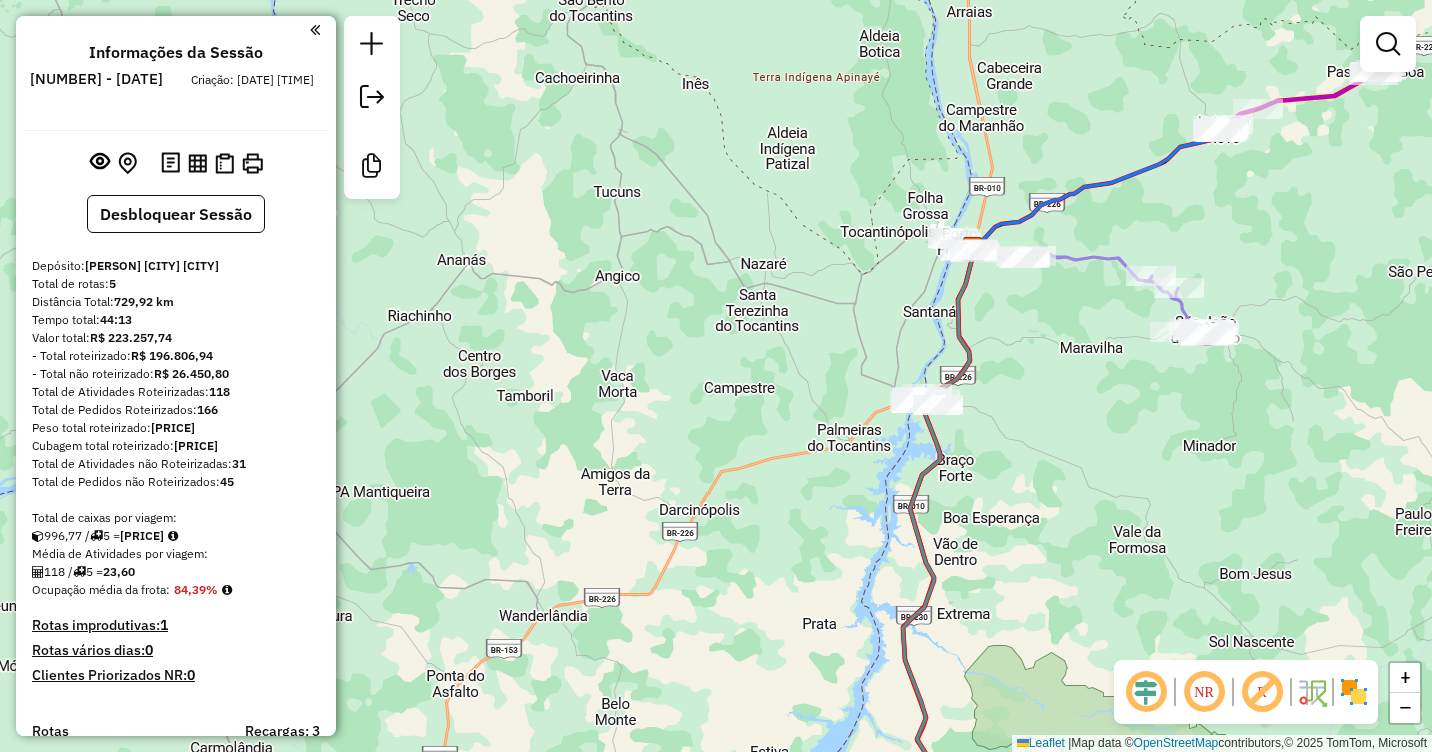 drag, startPoint x: 1003, startPoint y: 458, endPoint x: 1040, endPoint y: 379, distance: 87.23531 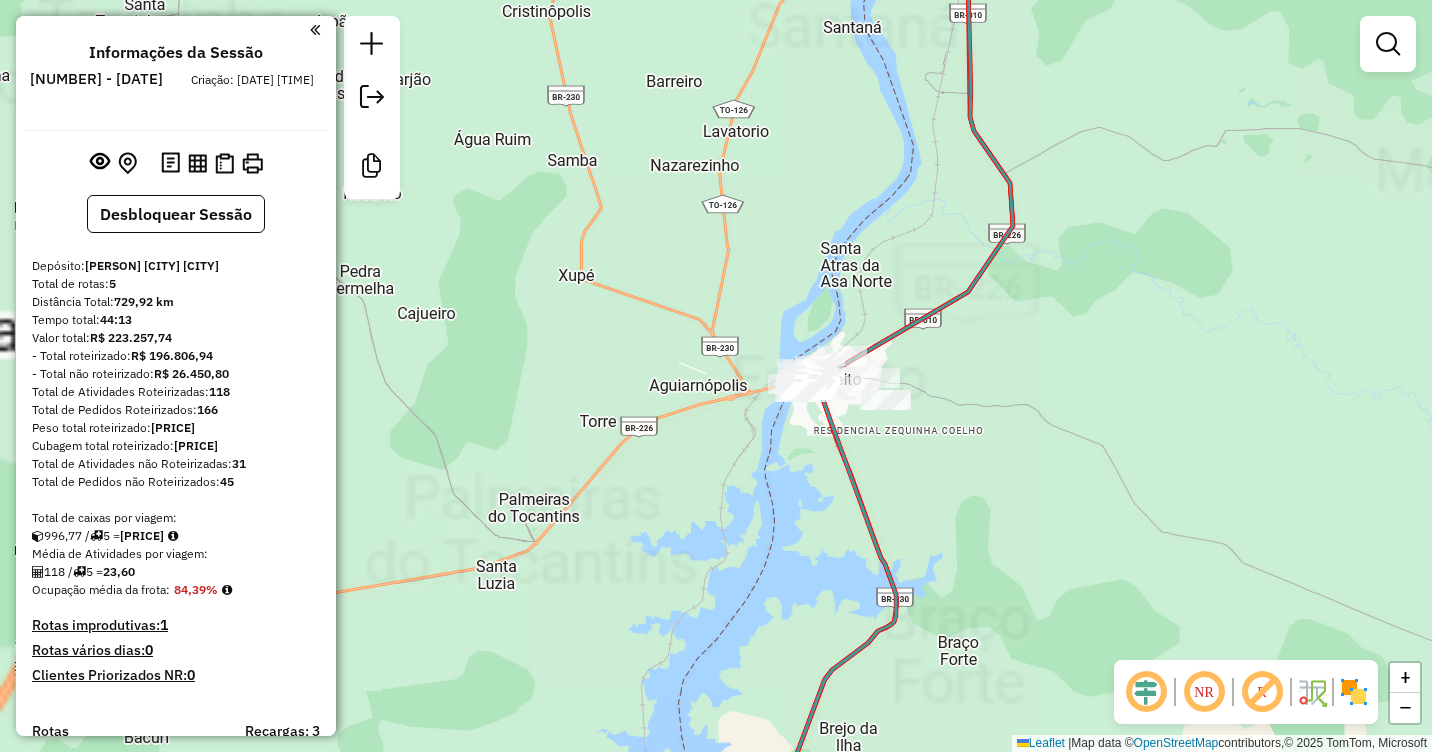 drag, startPoint x: 987, startPoint y: 387, endPoint x: 1092, endPoint y: 430, distance: 113.46365 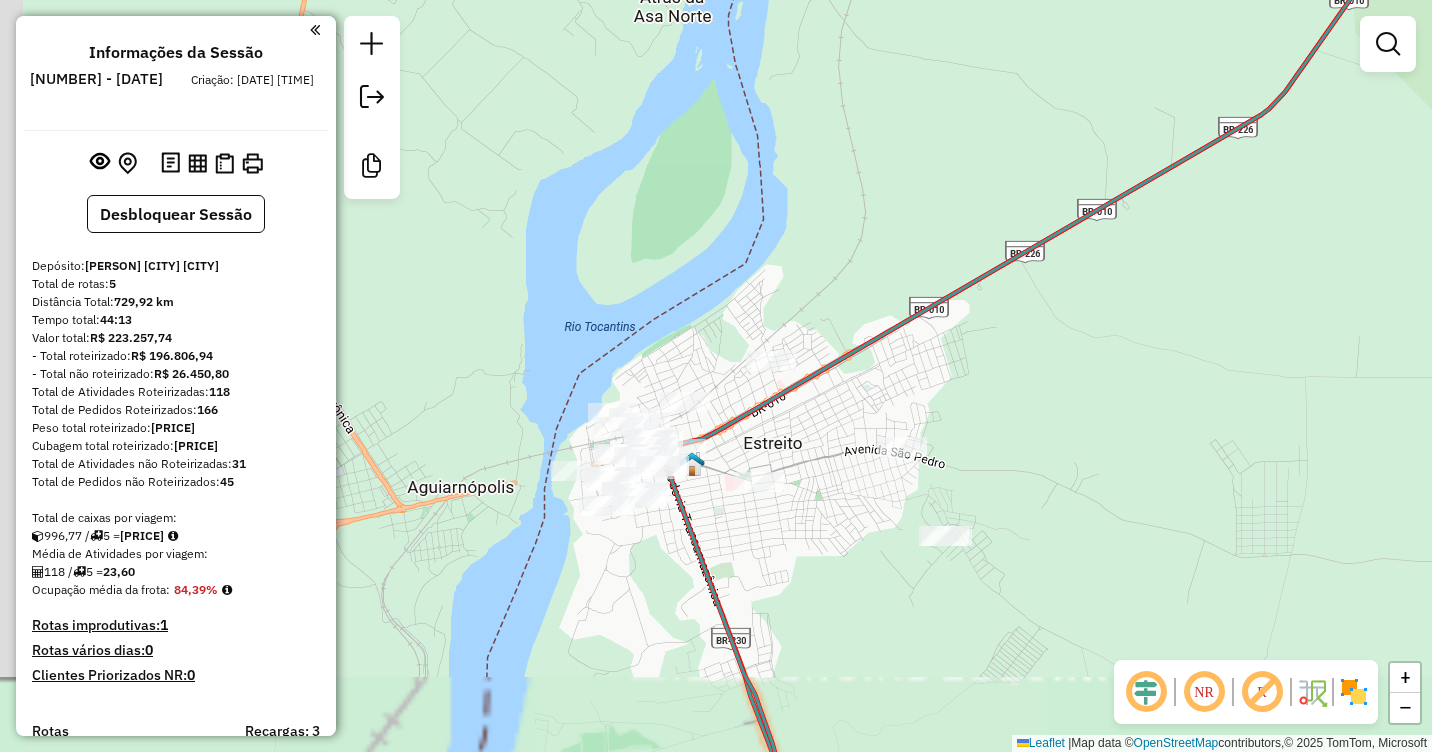 drag, startPoint x: 940, startPoint y: 427, endPoint x: 1156, endPoint y: 394, distance: 218.50629 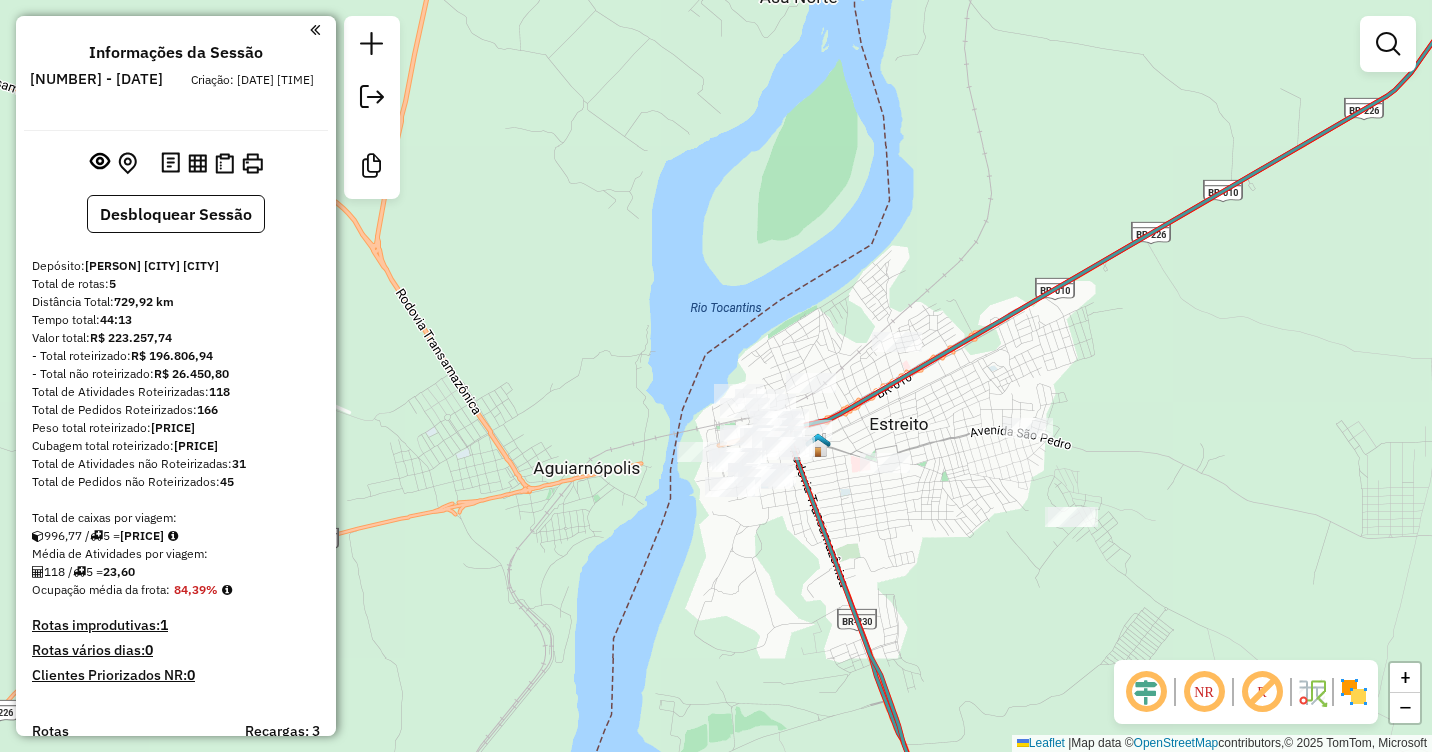 drag, startPoint x: 1092, startPoint y: 393, endPoint x: 1016, endPoint y: 423, distance: 81.706795 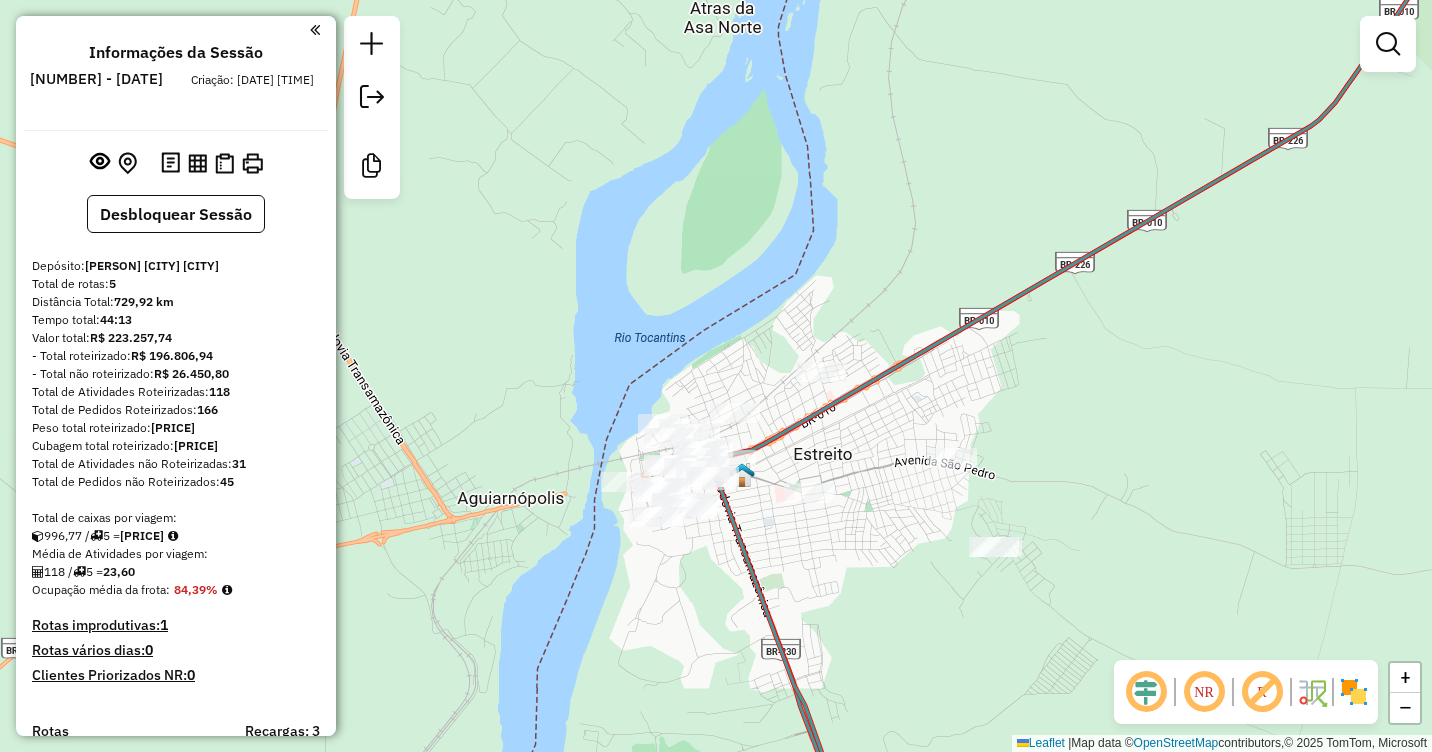 drag, startPoint x: 1040, startPoint y: 409, endPoint x: 1069, endPoint y: 400, distance: 30.364452 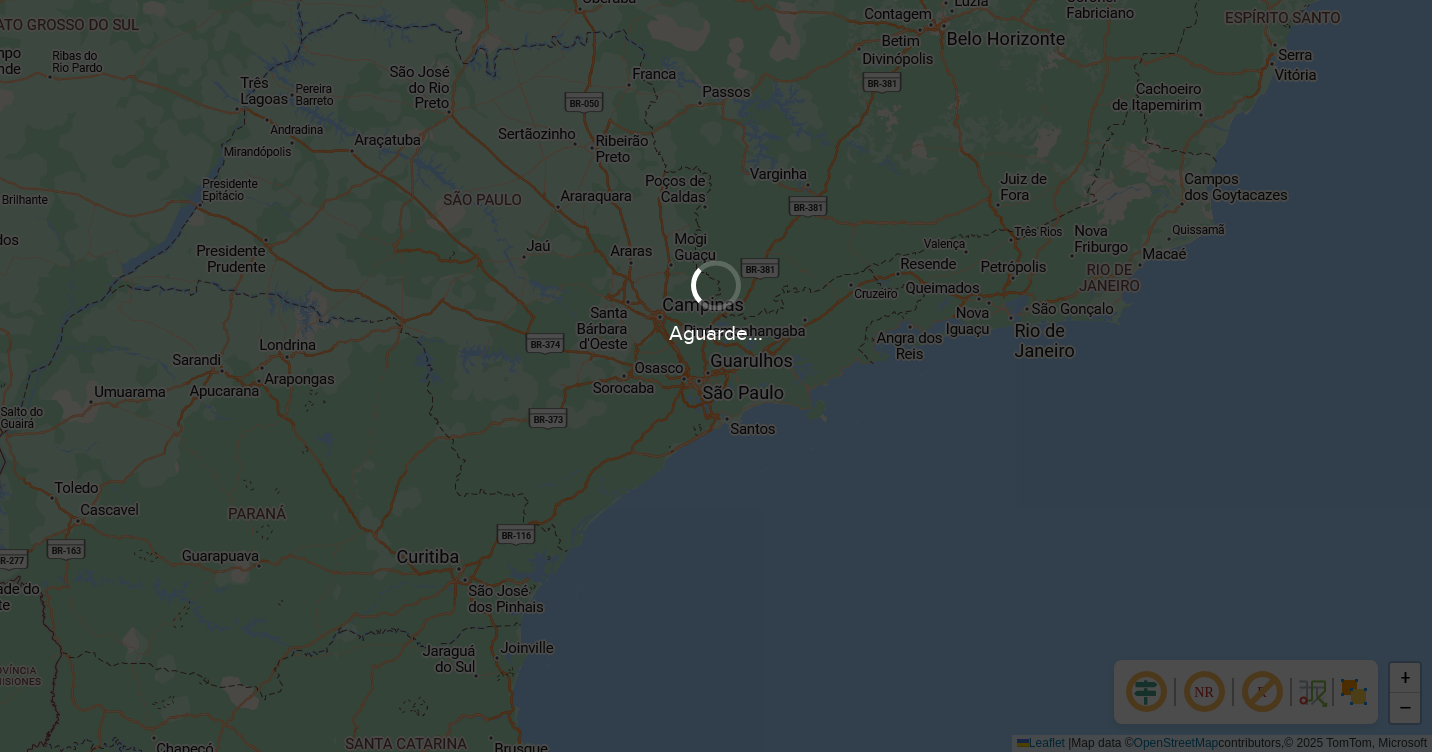 scroll, scrollTop: 0, scrollLeft: 0, axis: both 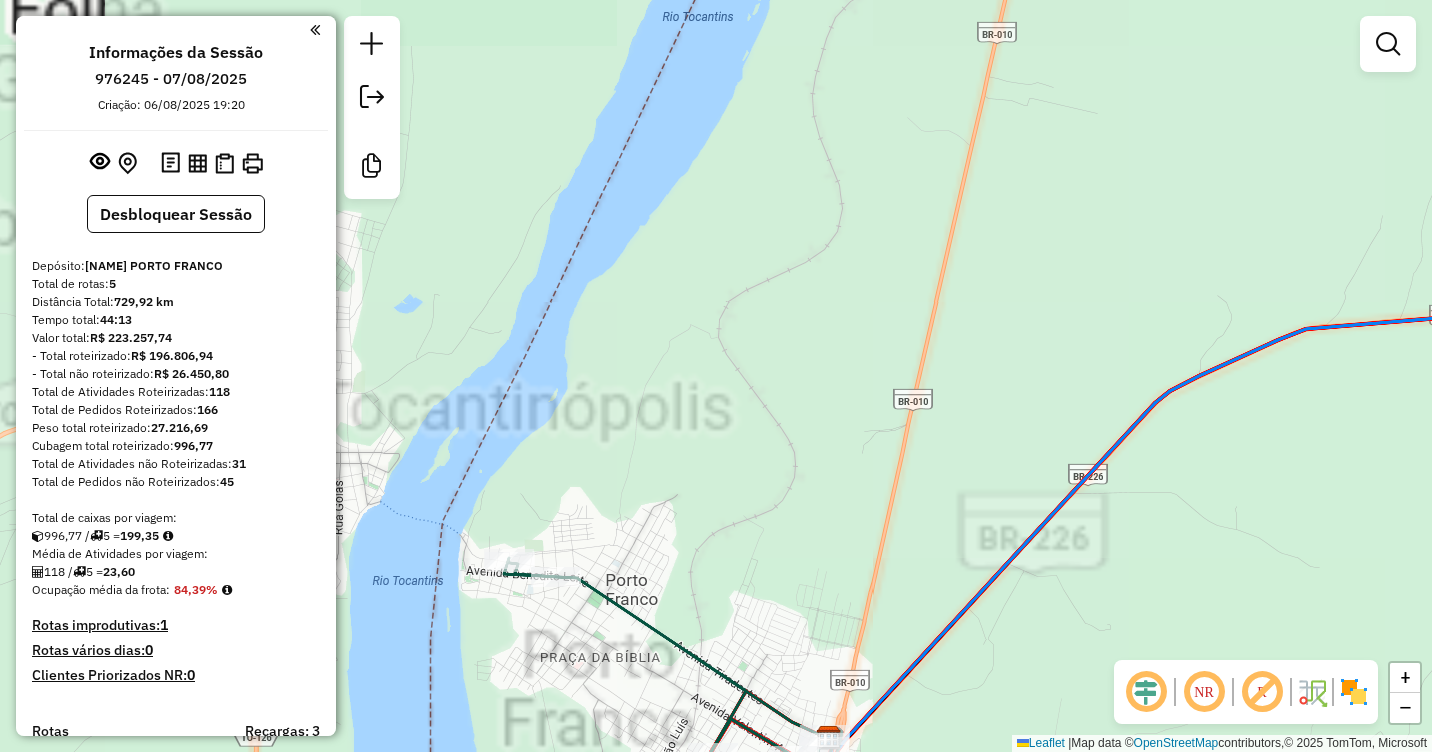 drag, startPoint x: 735, startPoint y: 494, endPoint x: 844, endPoint y: 143, distance: 367.53503 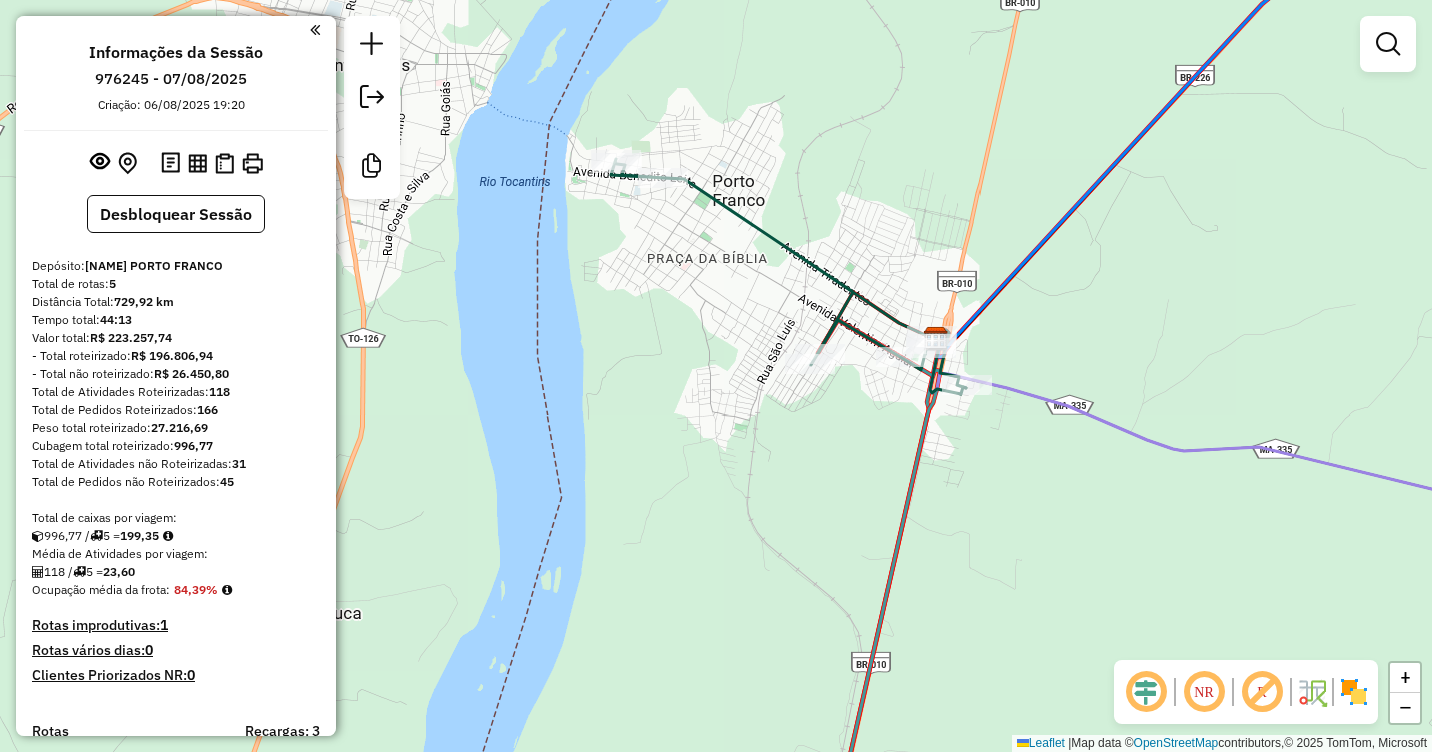 drag, startPoint x: 862, startPoint y: 230, endPoint x: 865, endPoint y: 157, distance: 73.061615 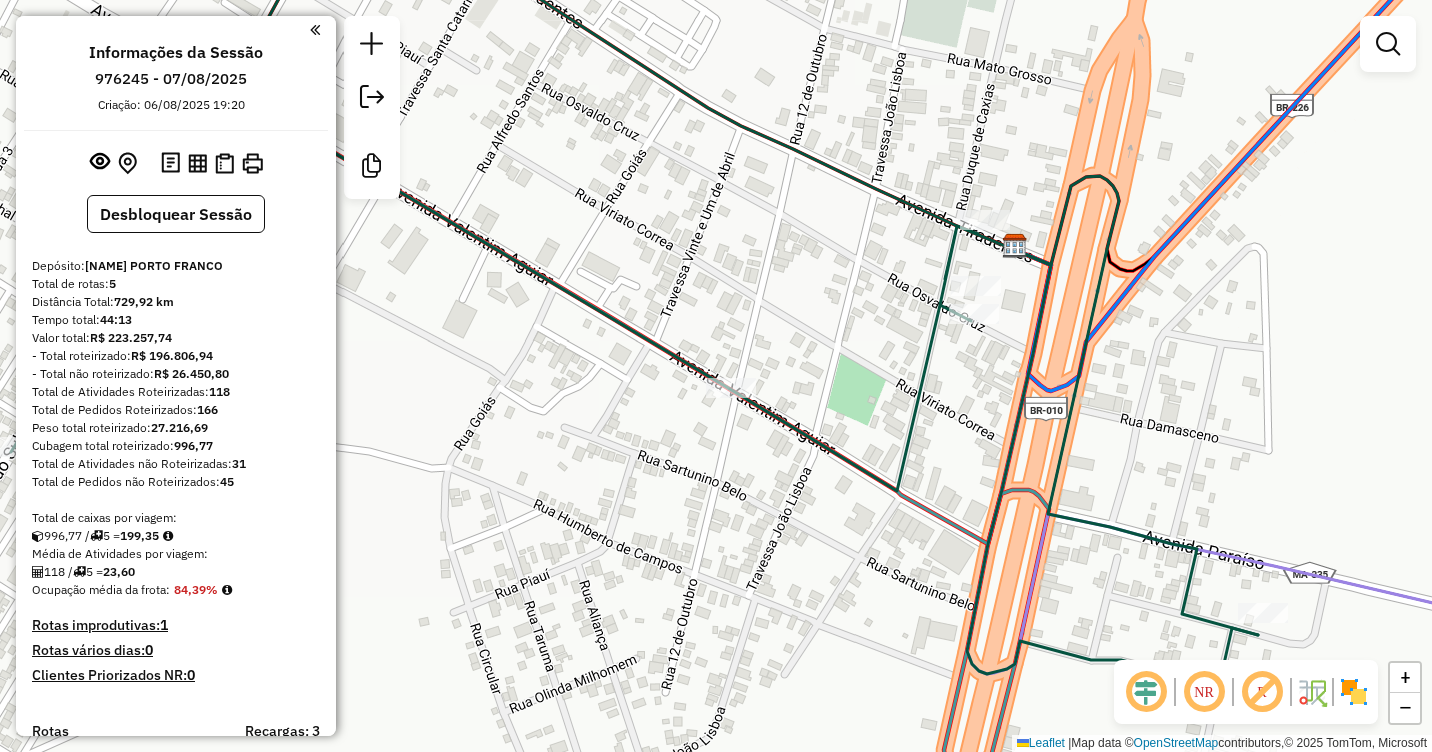 drag, startPoint x: 783, startPoint y: 276, endPoint x: 1158, endPoint y: 518, distance: 446.30594 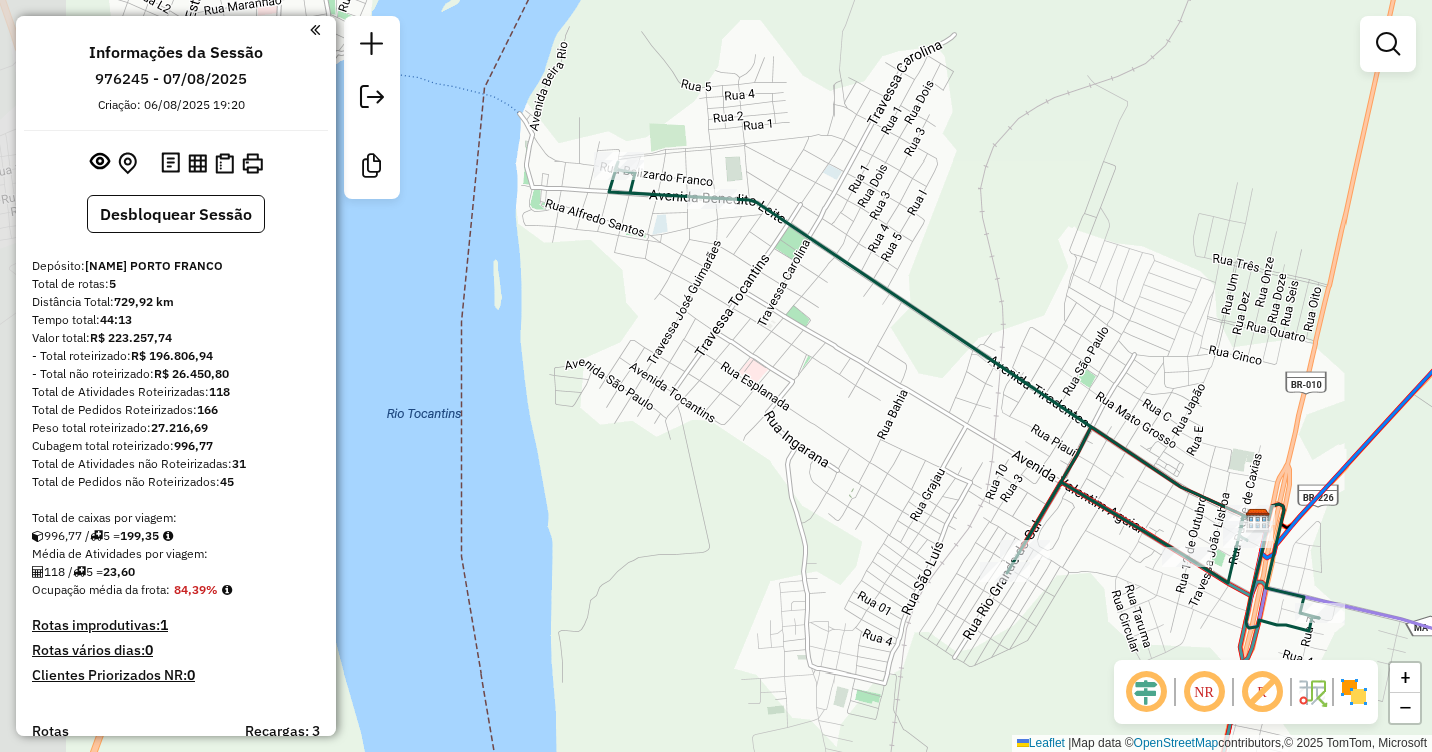 drag, startPoint x: 726, startPoint y: 253, endPoint x: 798, endPoint y: 274, distance: 75 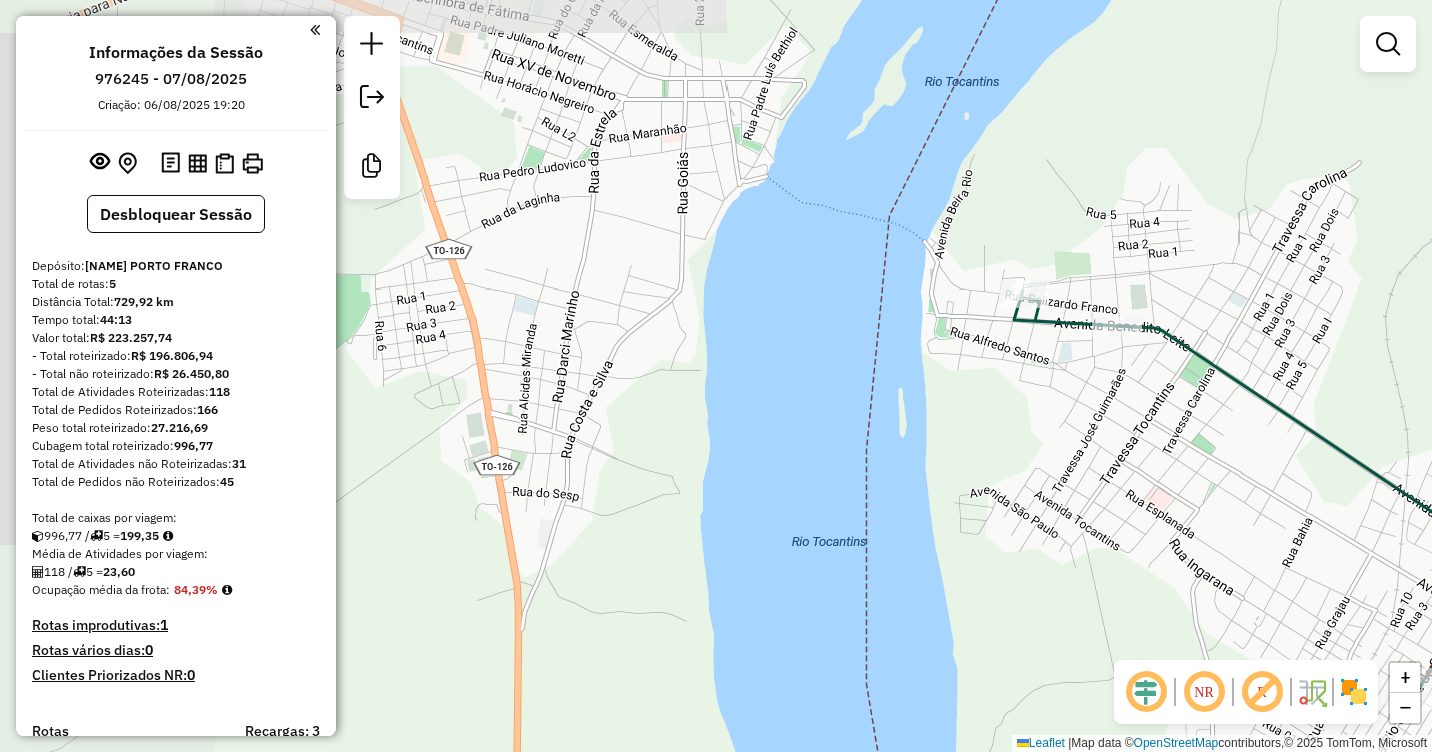 drag, startPoint x: 1272, startPoint y: 530, endPoint x: 815, endPoint y: 273, distance: 524.3072 